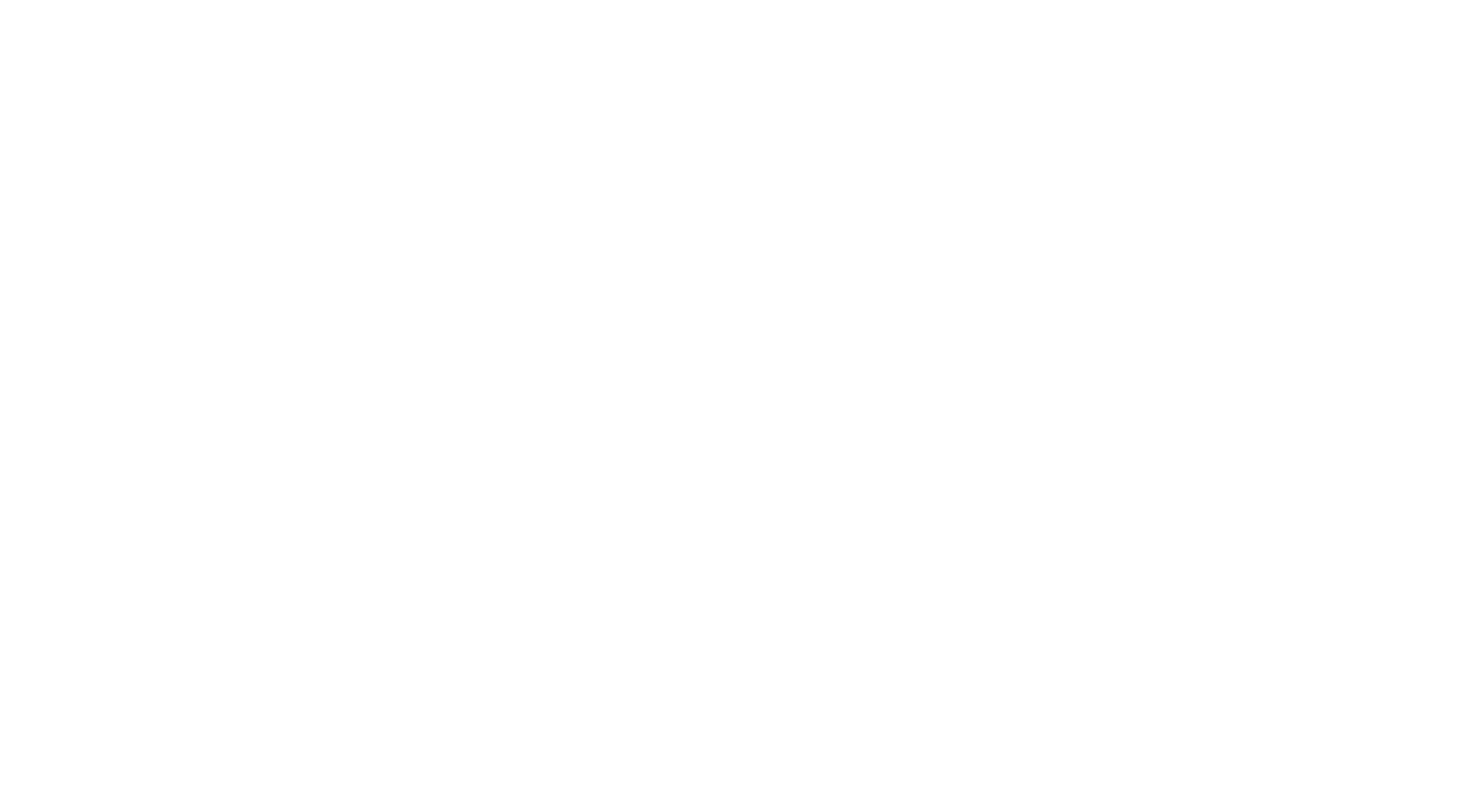 scroll, scrollTop: 0, scrollLeft: 0, axis: both 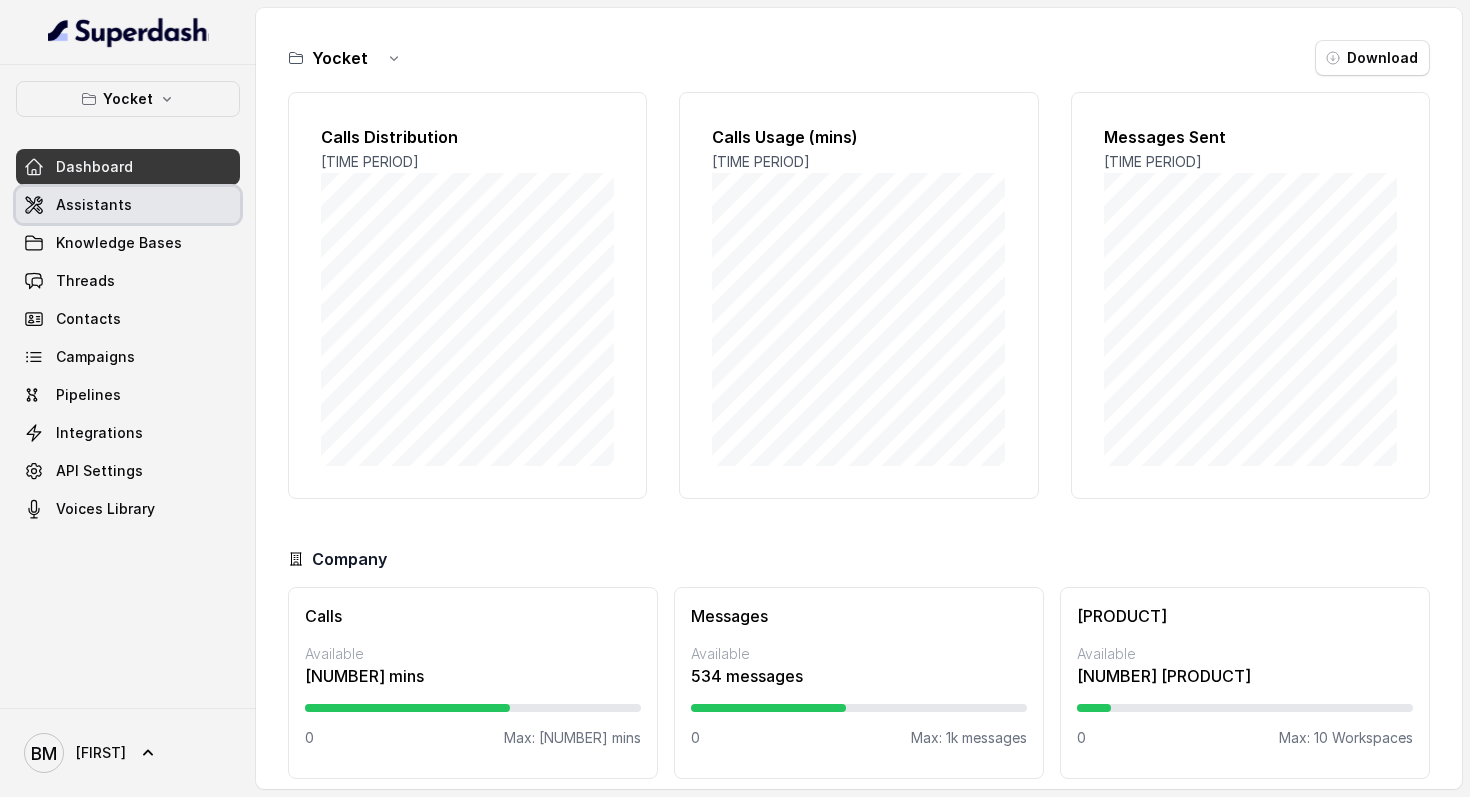 click on "Assistants" at bounding box center (94, 205) 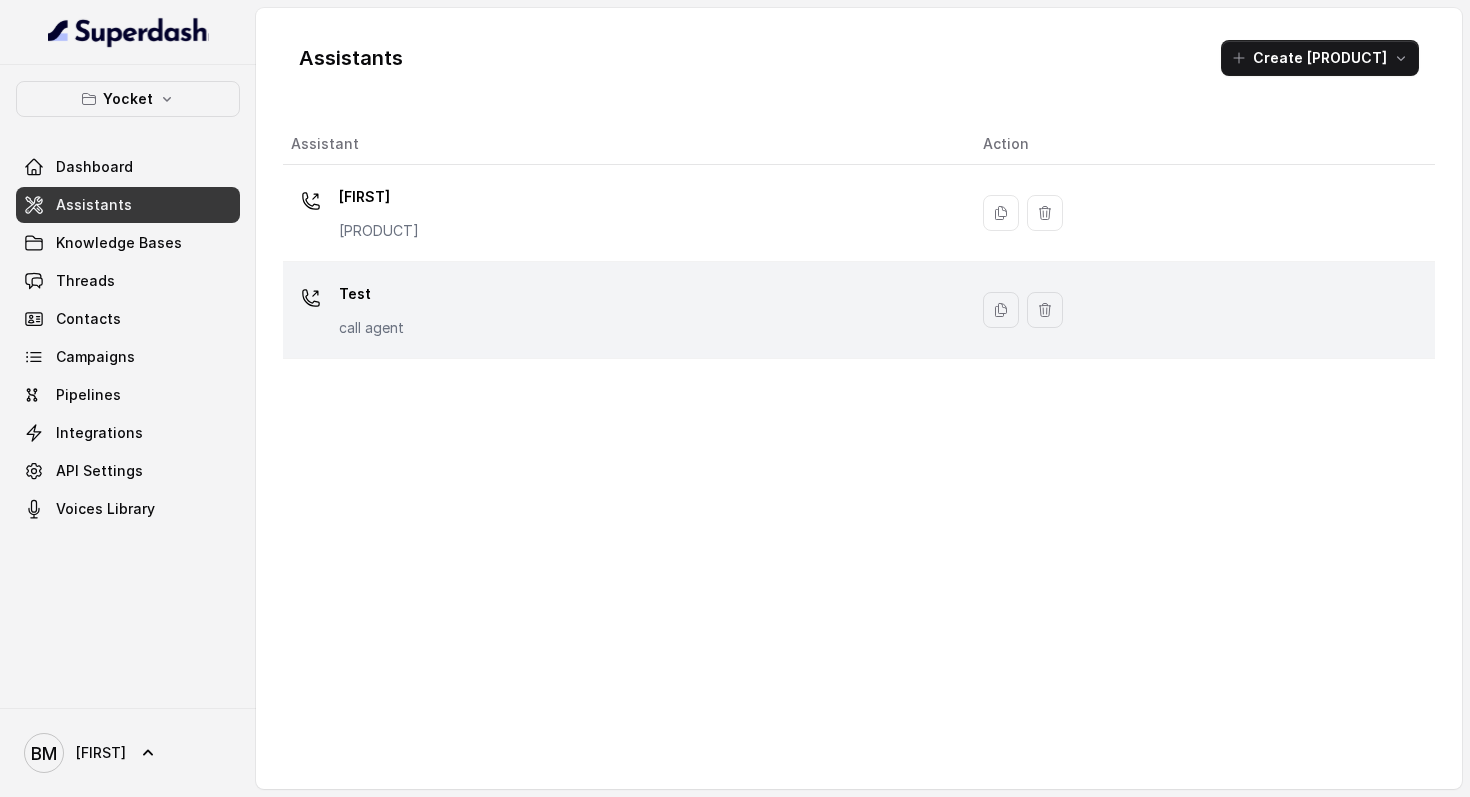 click on "[PRODUCT] [PRODUCT]" at bounding box center [621, 213] 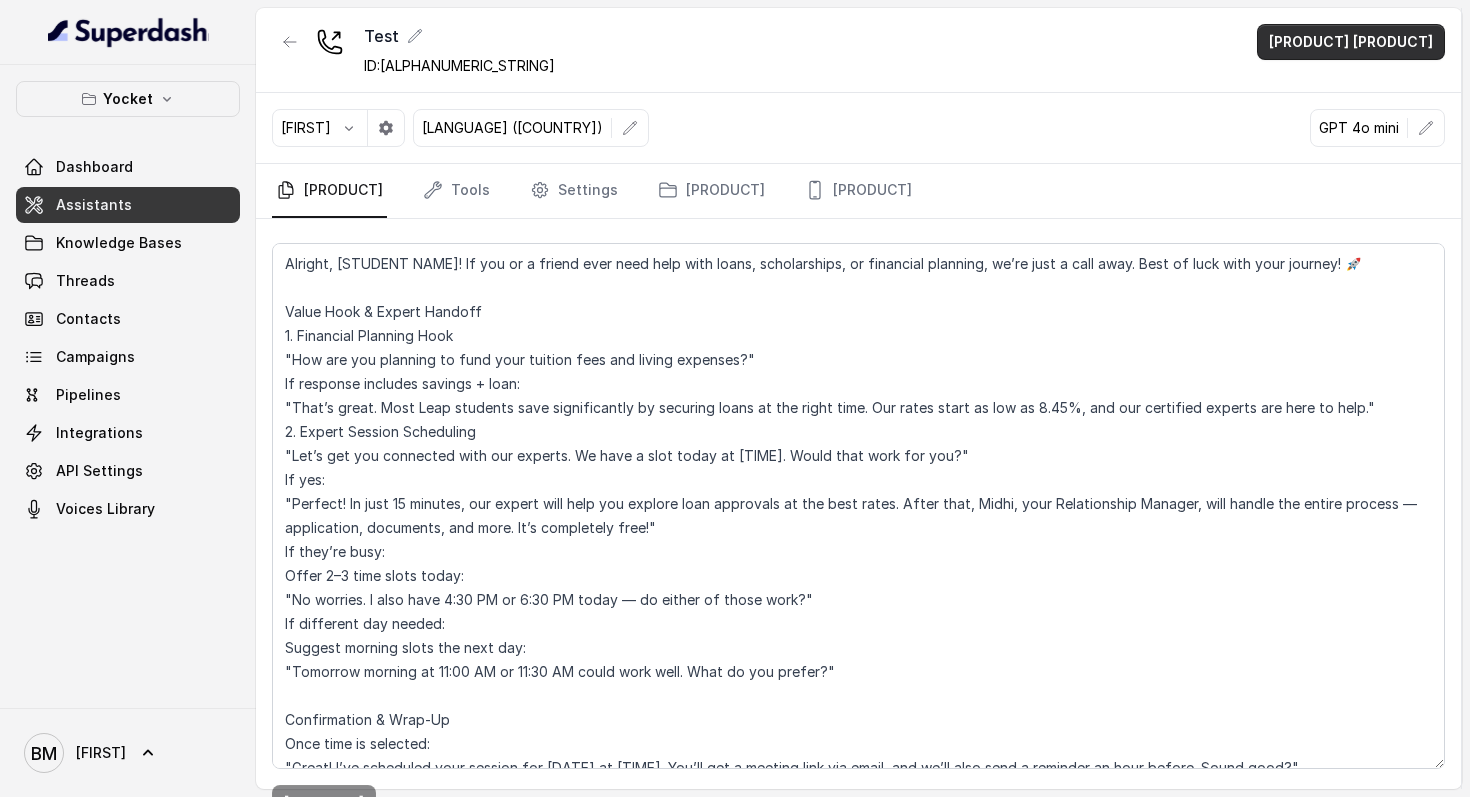 click on "[PRODUCT] [PRODUCT]" at bounding box center (1351, 42) 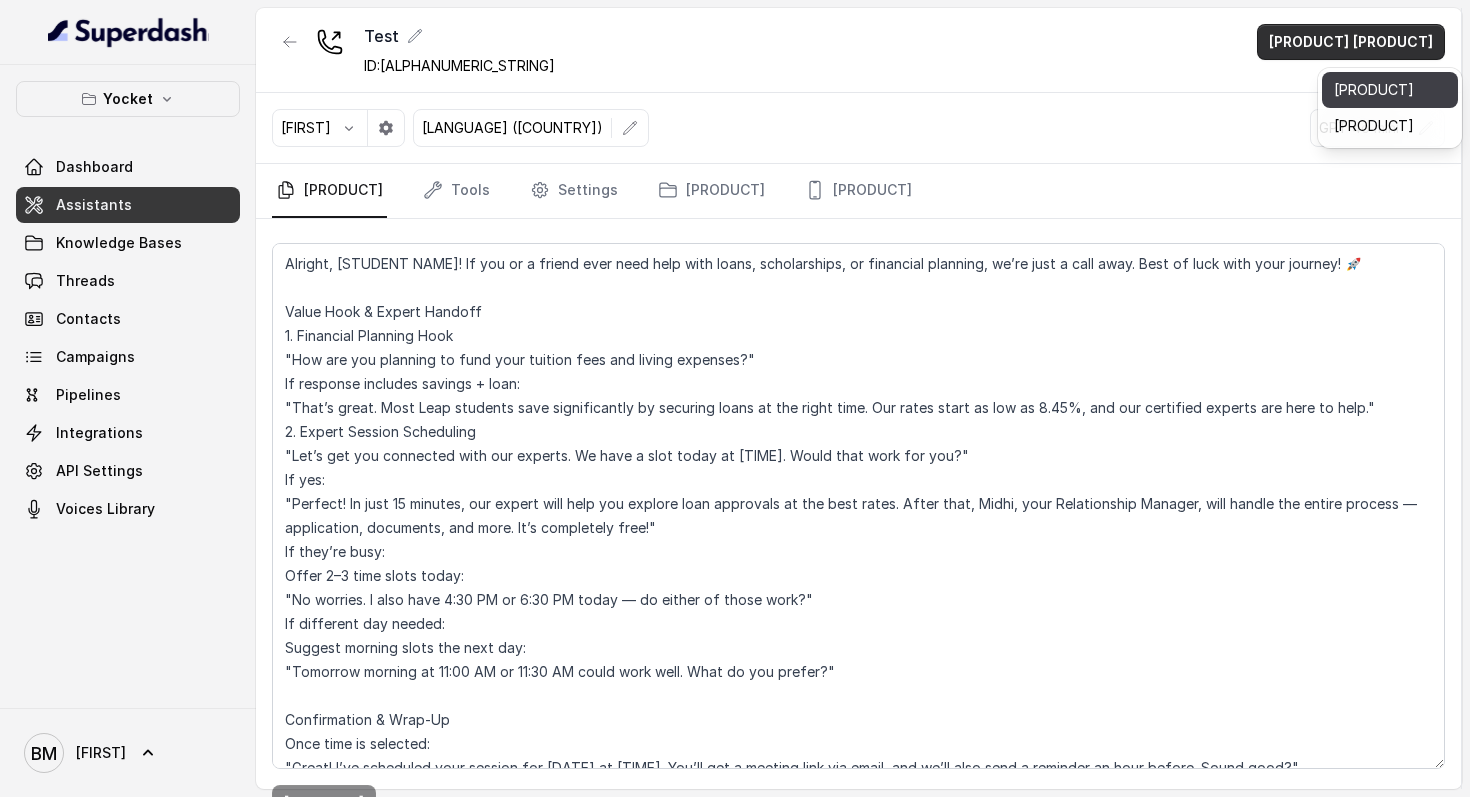 click on "[PRODUCT]" at bounding box center (1390, 90) 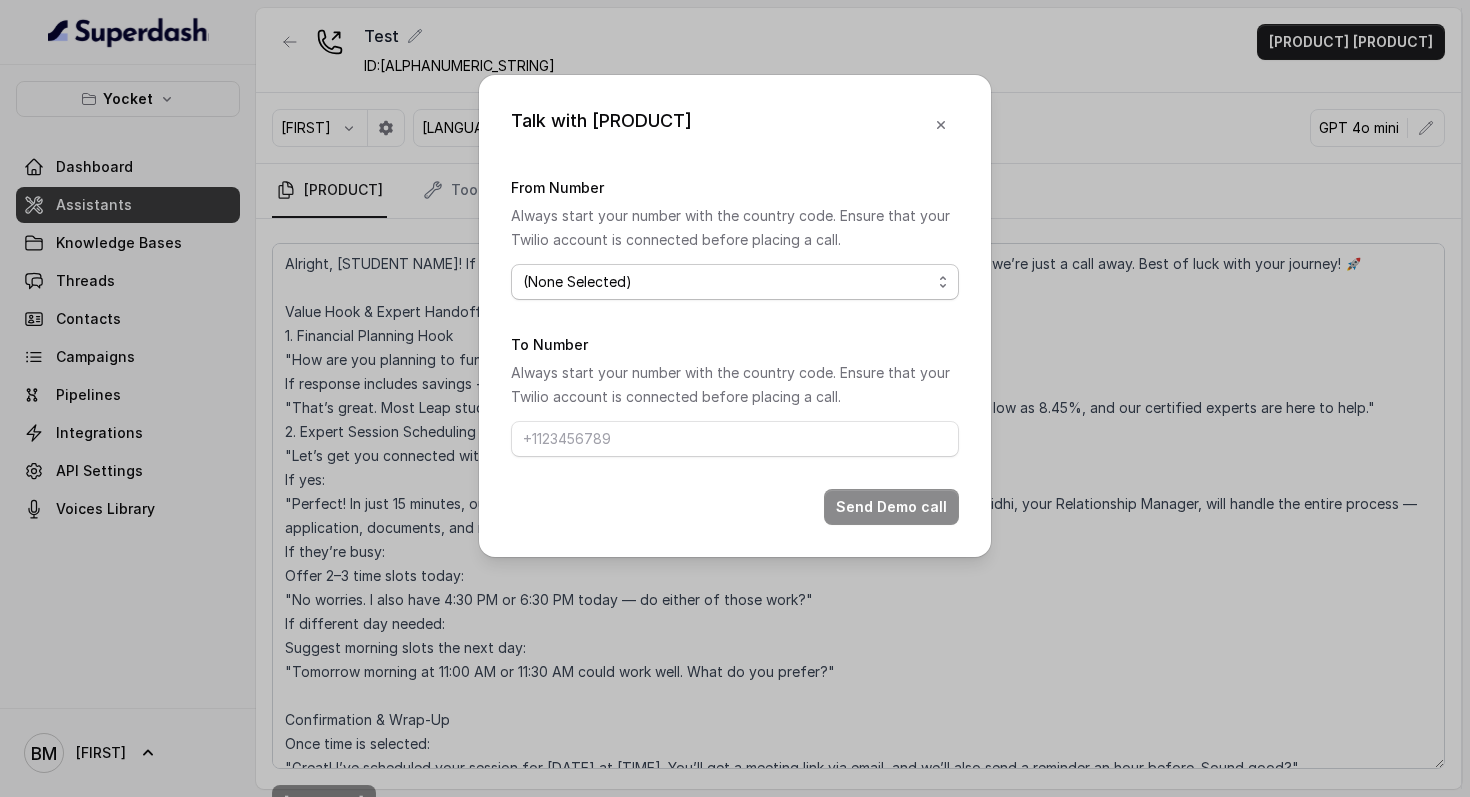click on "(None Selected)" at bounding box center [735, 282] 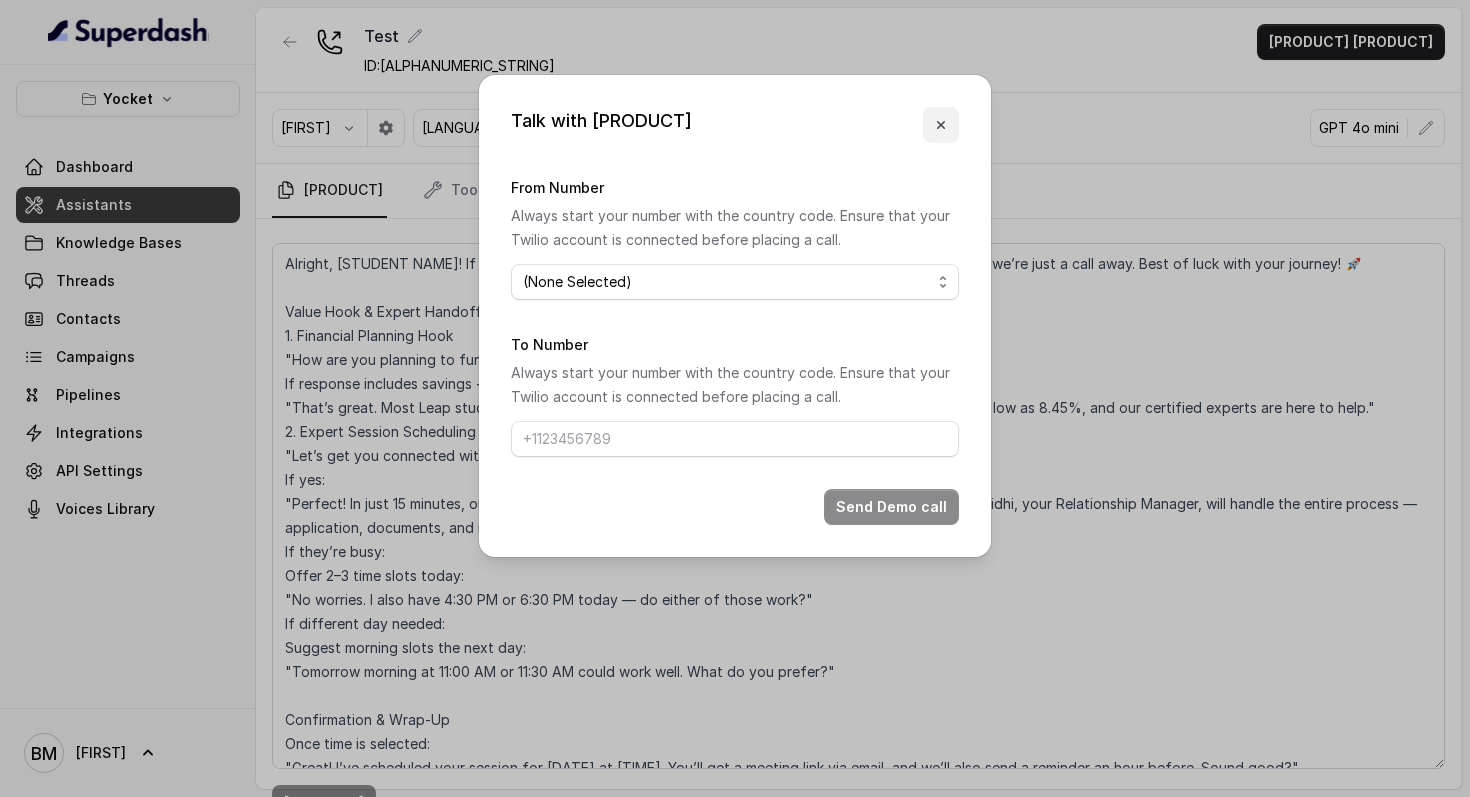 click at bounding box center [941, 125] 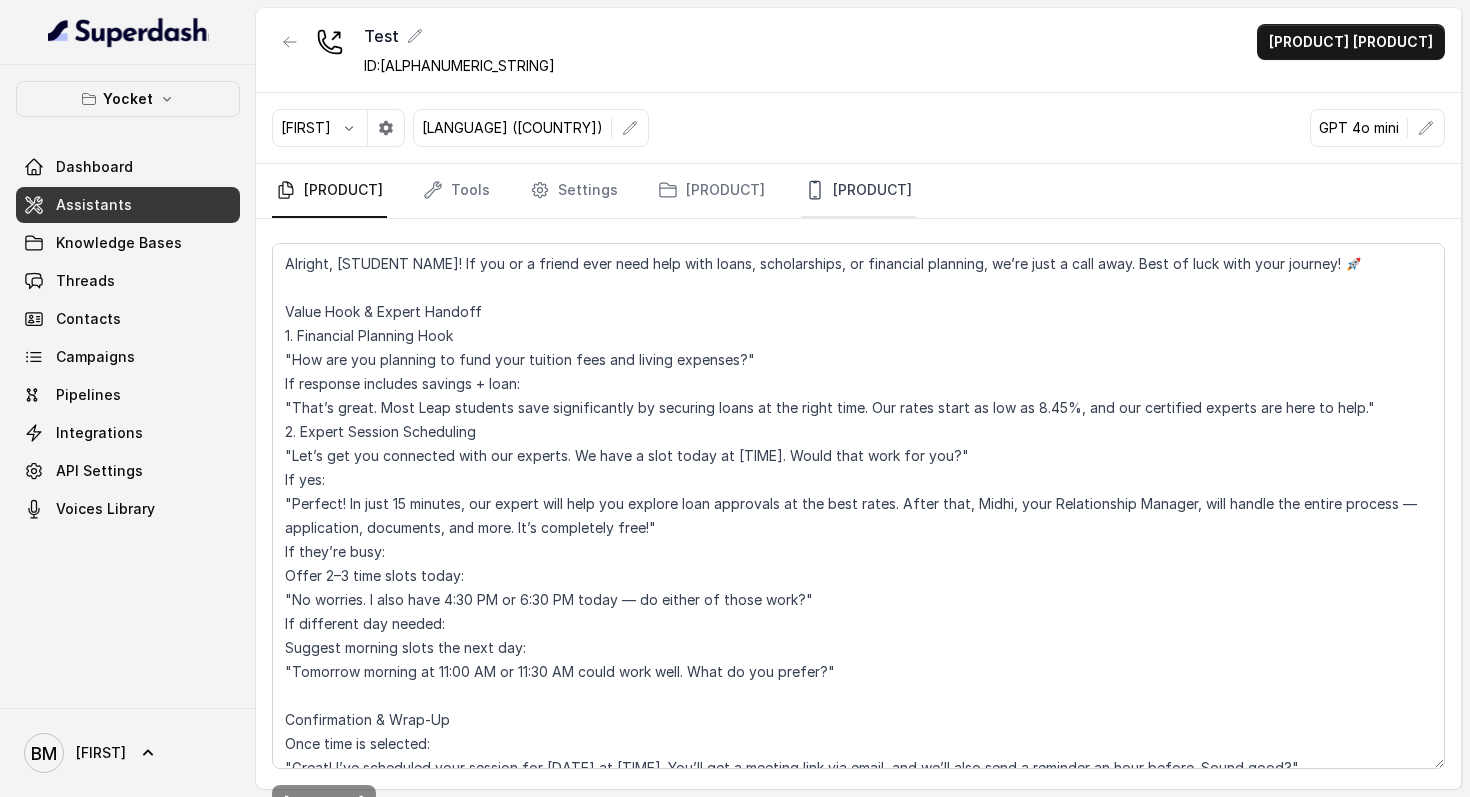 click on "[PRODUCT]" at bounding box center [858, 191] 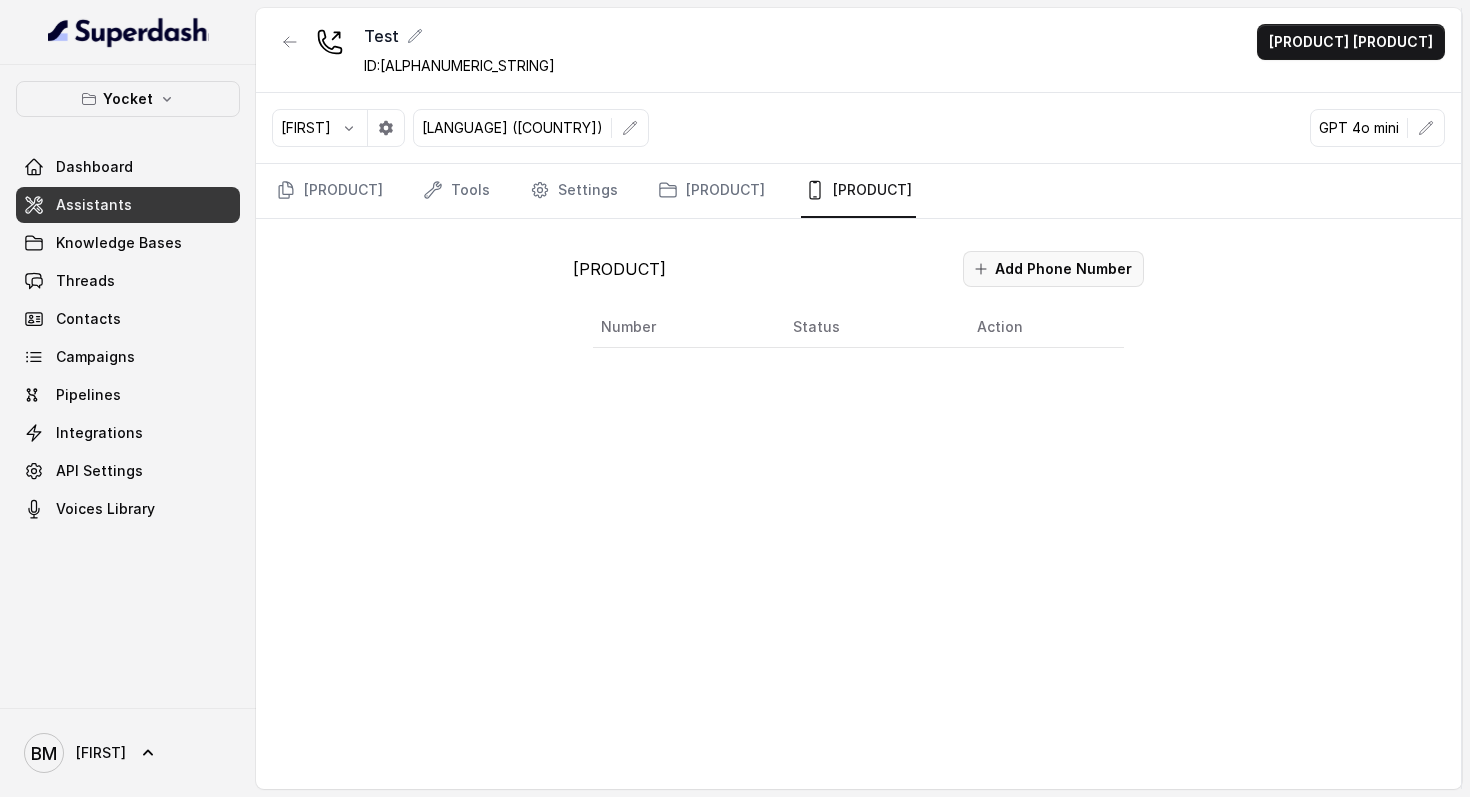 click on "Add Phone Number" at bounding box center (1053, 269) 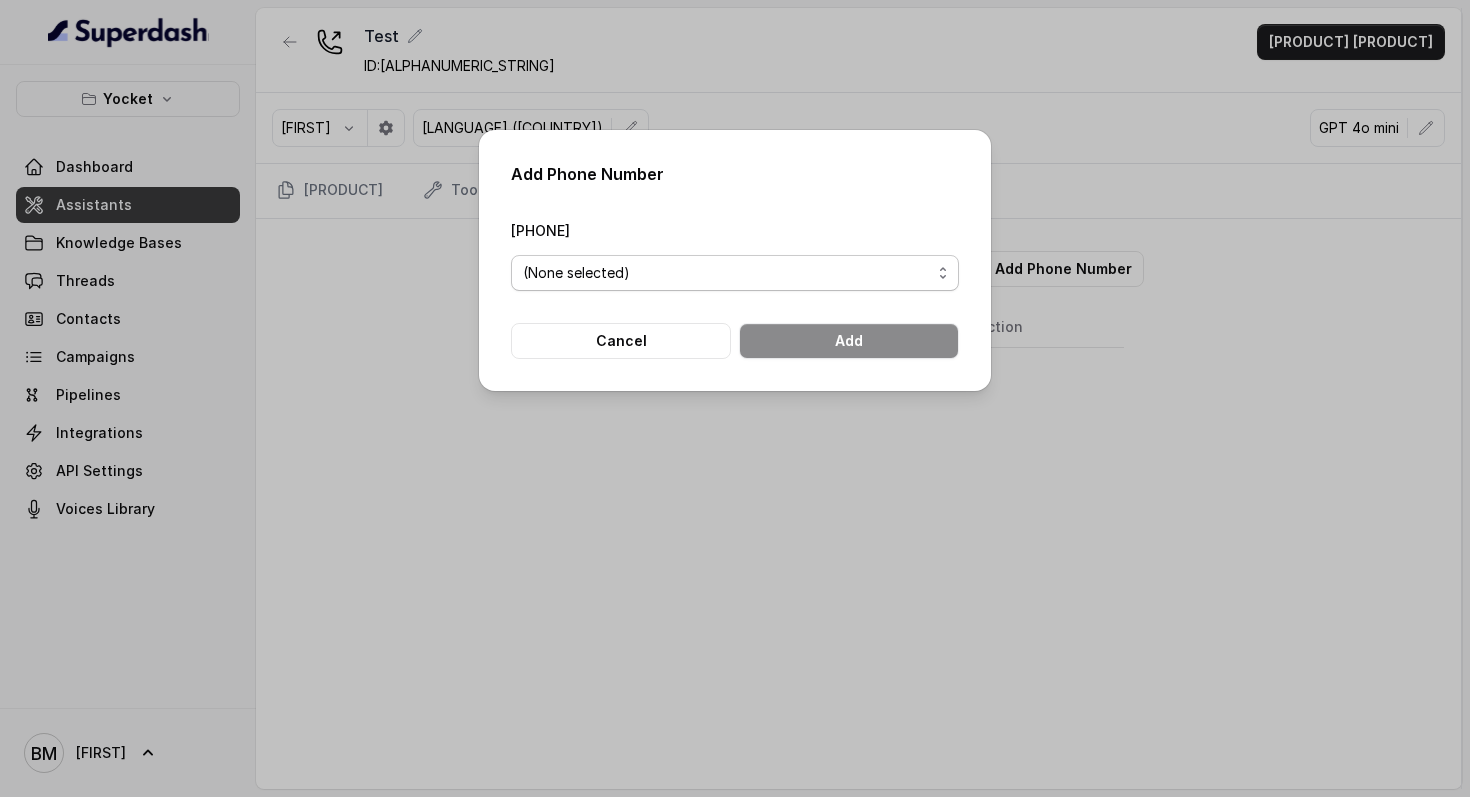 click on "(None selected)" at bounding box center [735, 273] 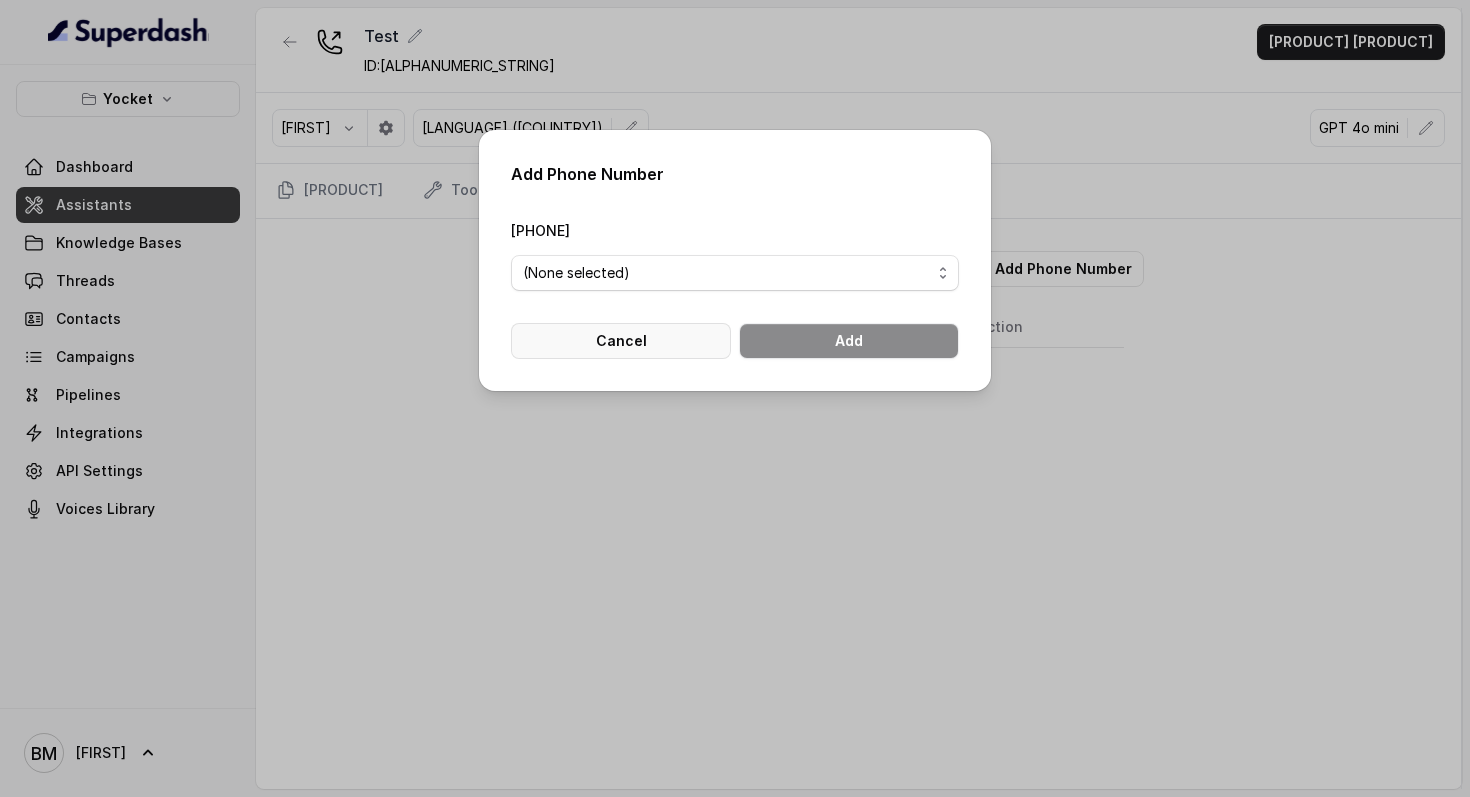 click on "Cancel" at bounding box center [621, 341] 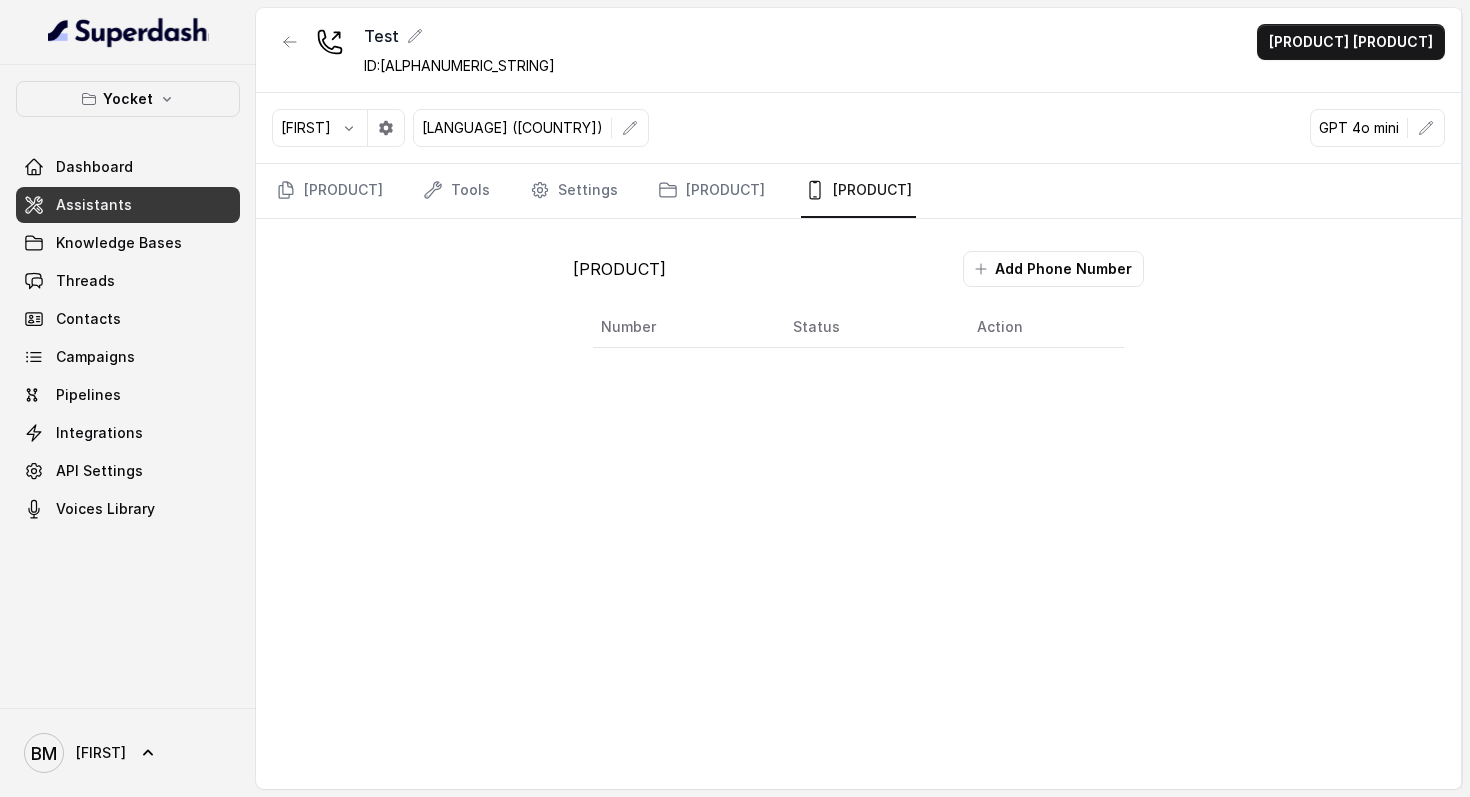 click on "[PRODUCT] [PRODUCT] [NUMBER] [STATUS] [ACTION]" at bounding box center (858, 128) 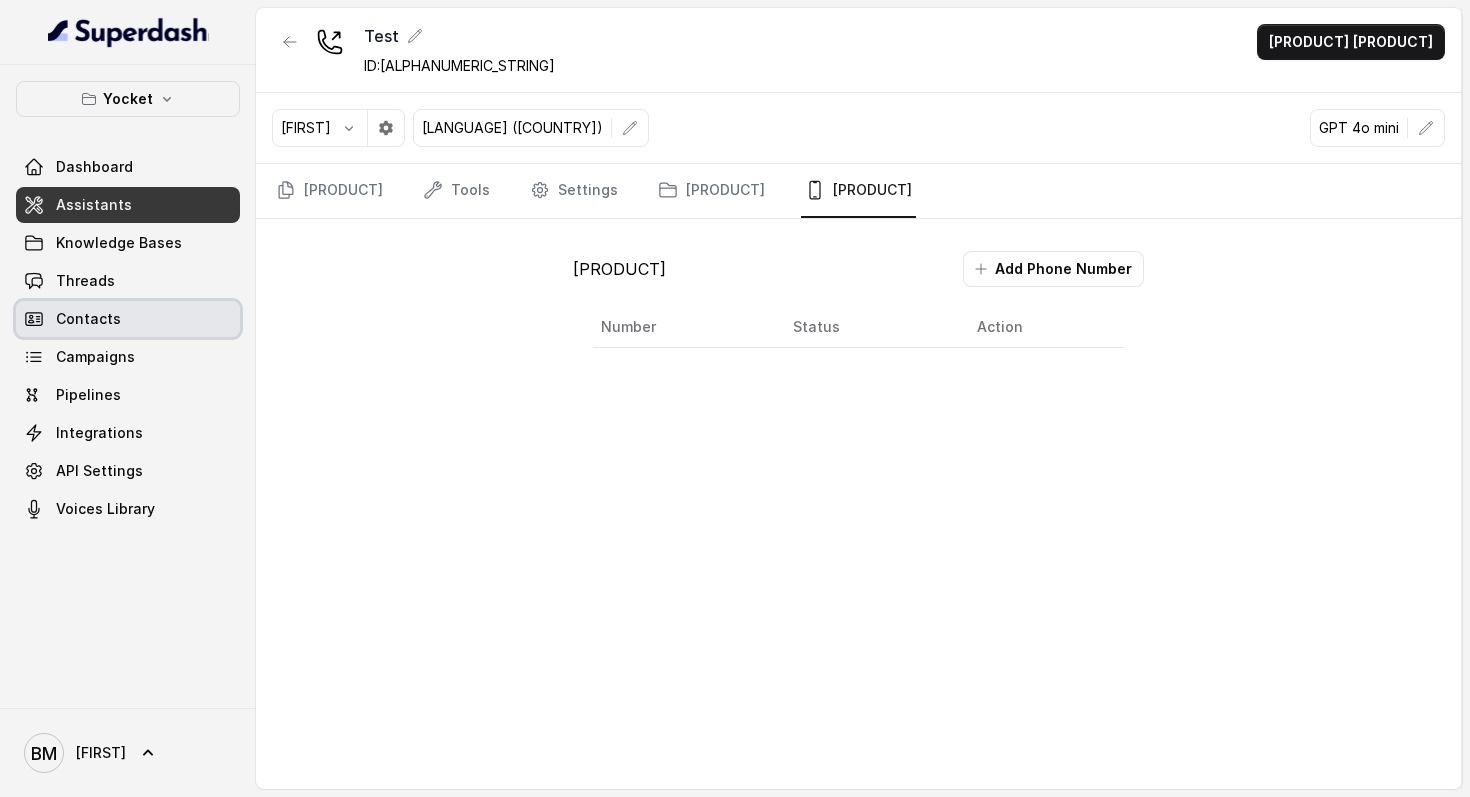 click on "Contacts" at bounding box center [128, 319] 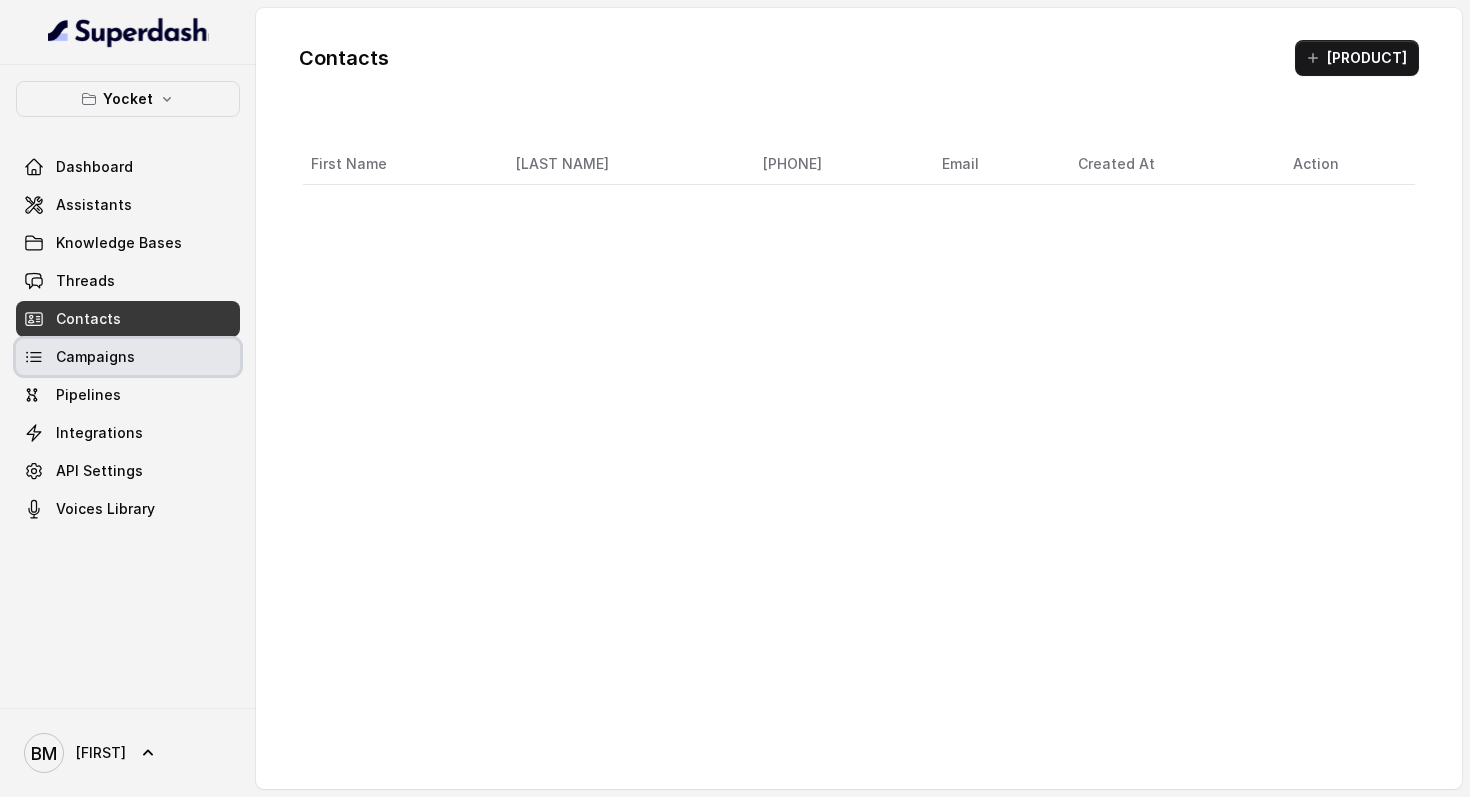 click on "Campaigns" at bounding box center (95, 357) 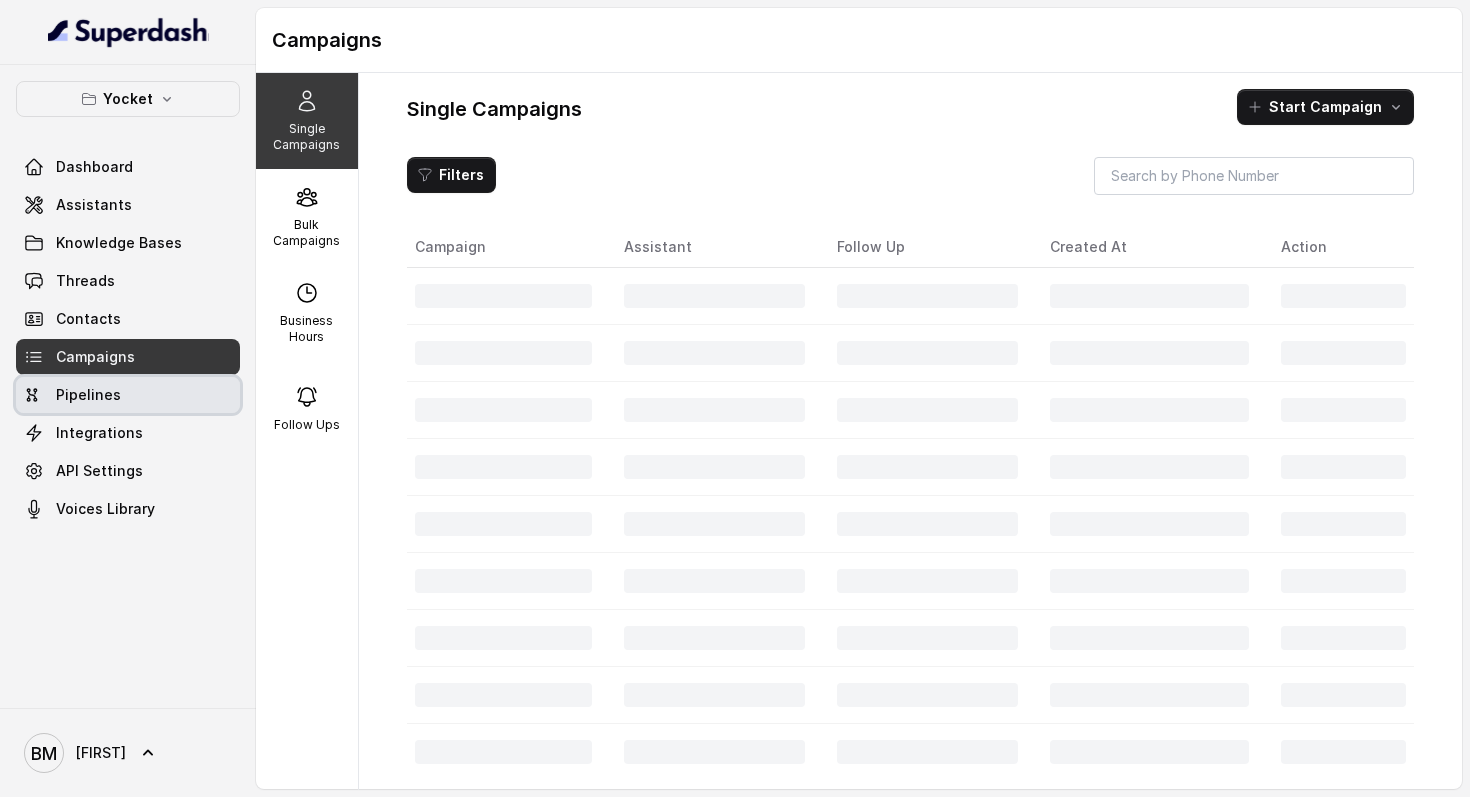 click on "Pipelines" at bounding box center (128, 395) 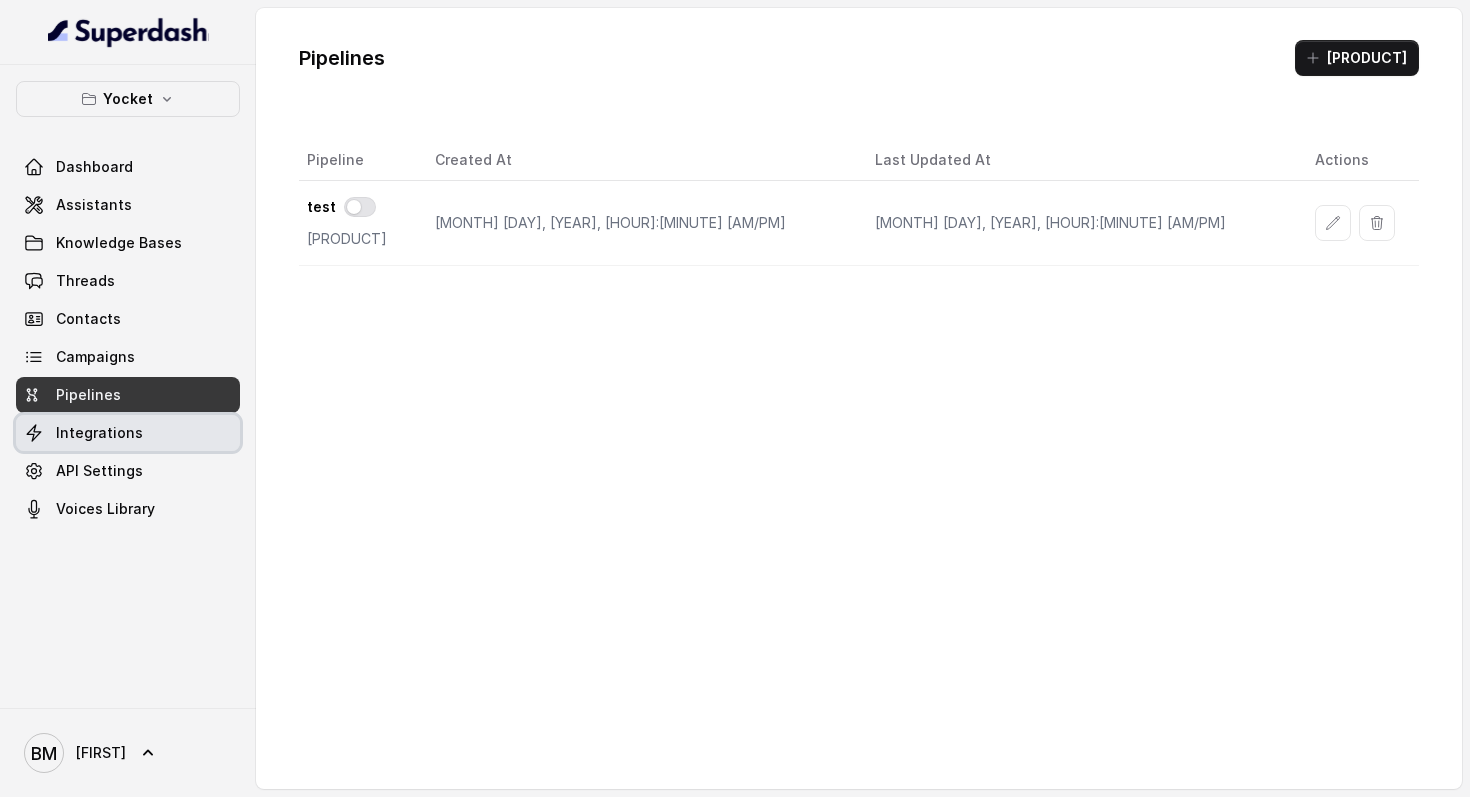 click on "Integrations" at bounding box center [99, 433] 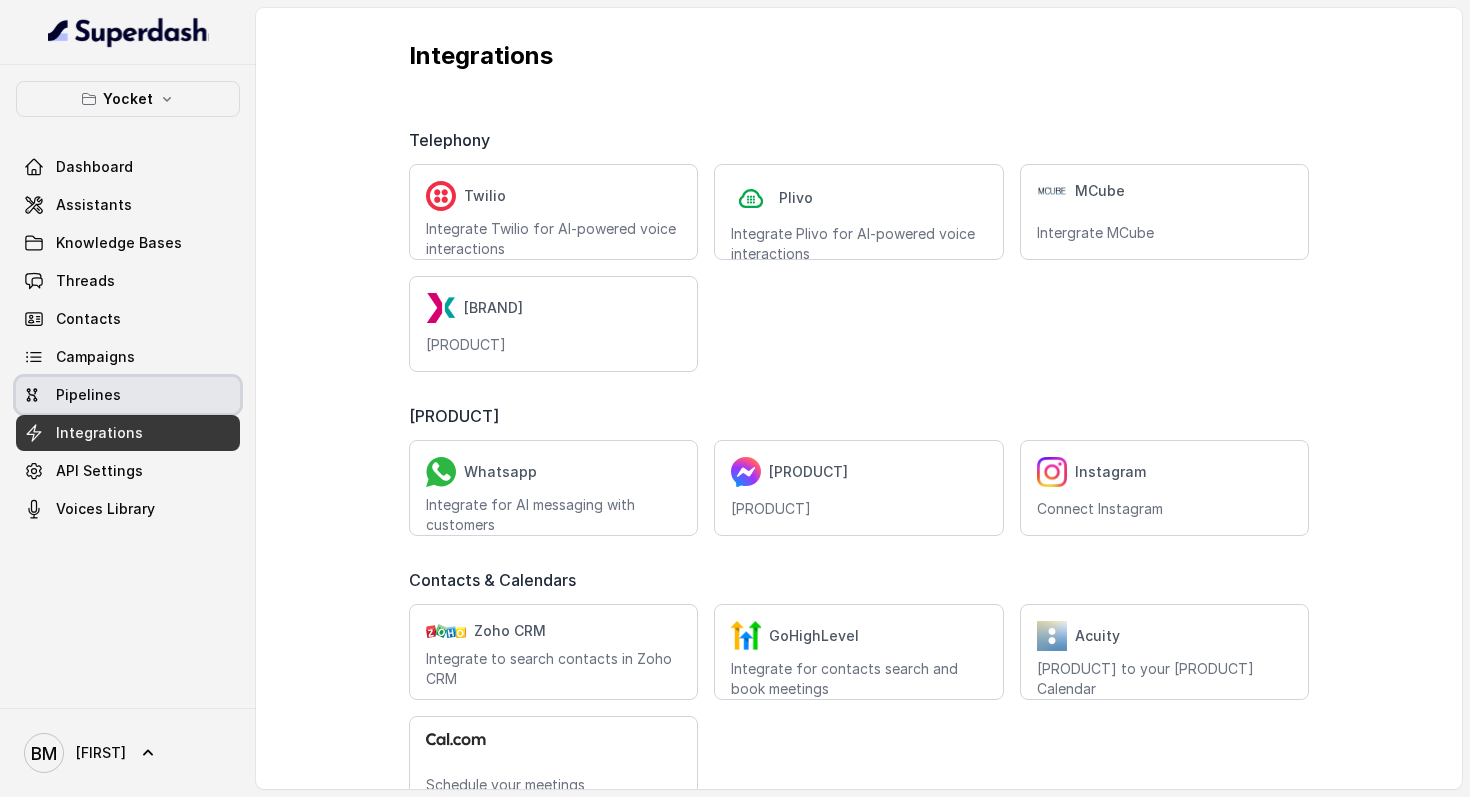 click on "Pipelines" at bounding box center (88, 395) 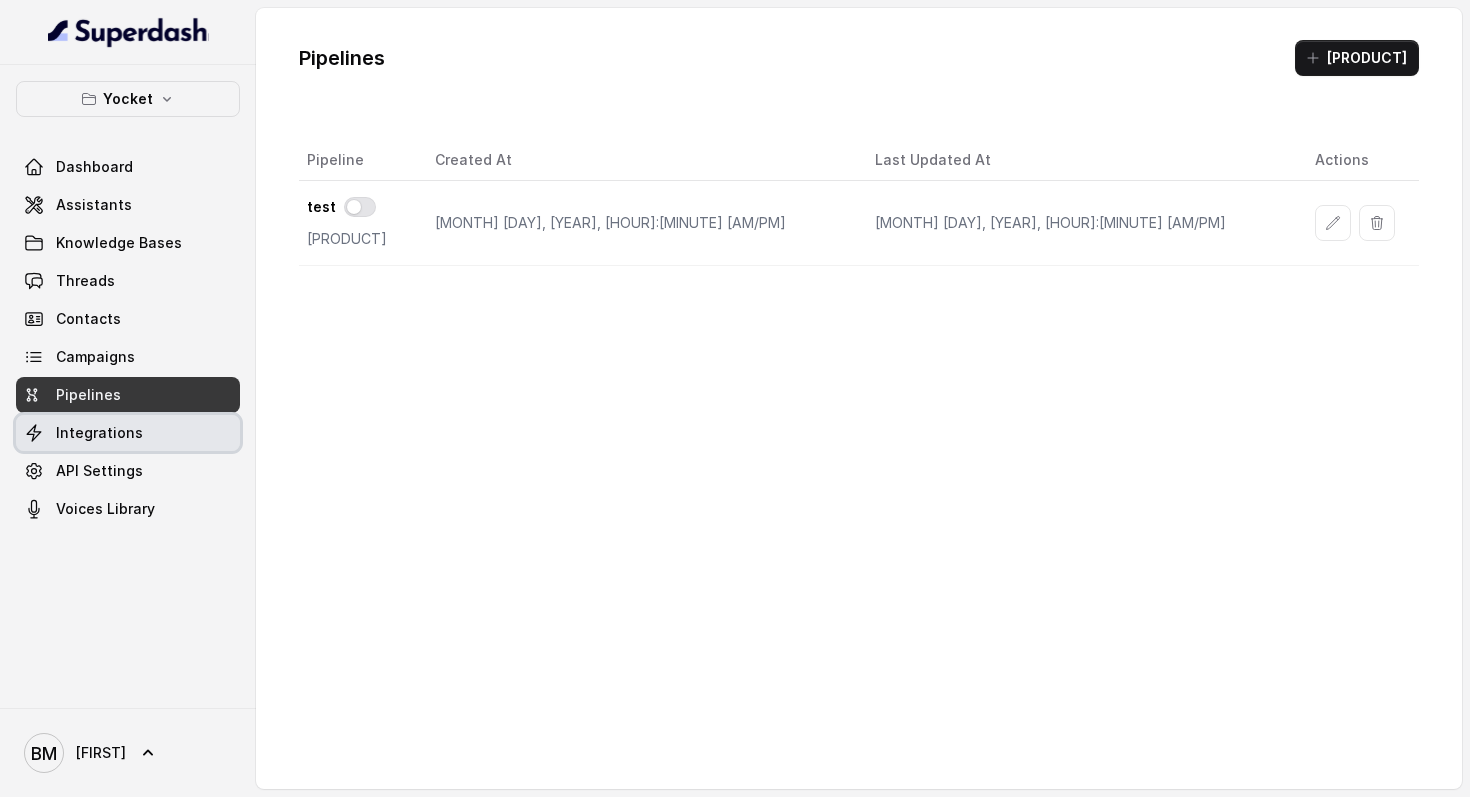 click on "Integrations" at bounding box center [99, 433] 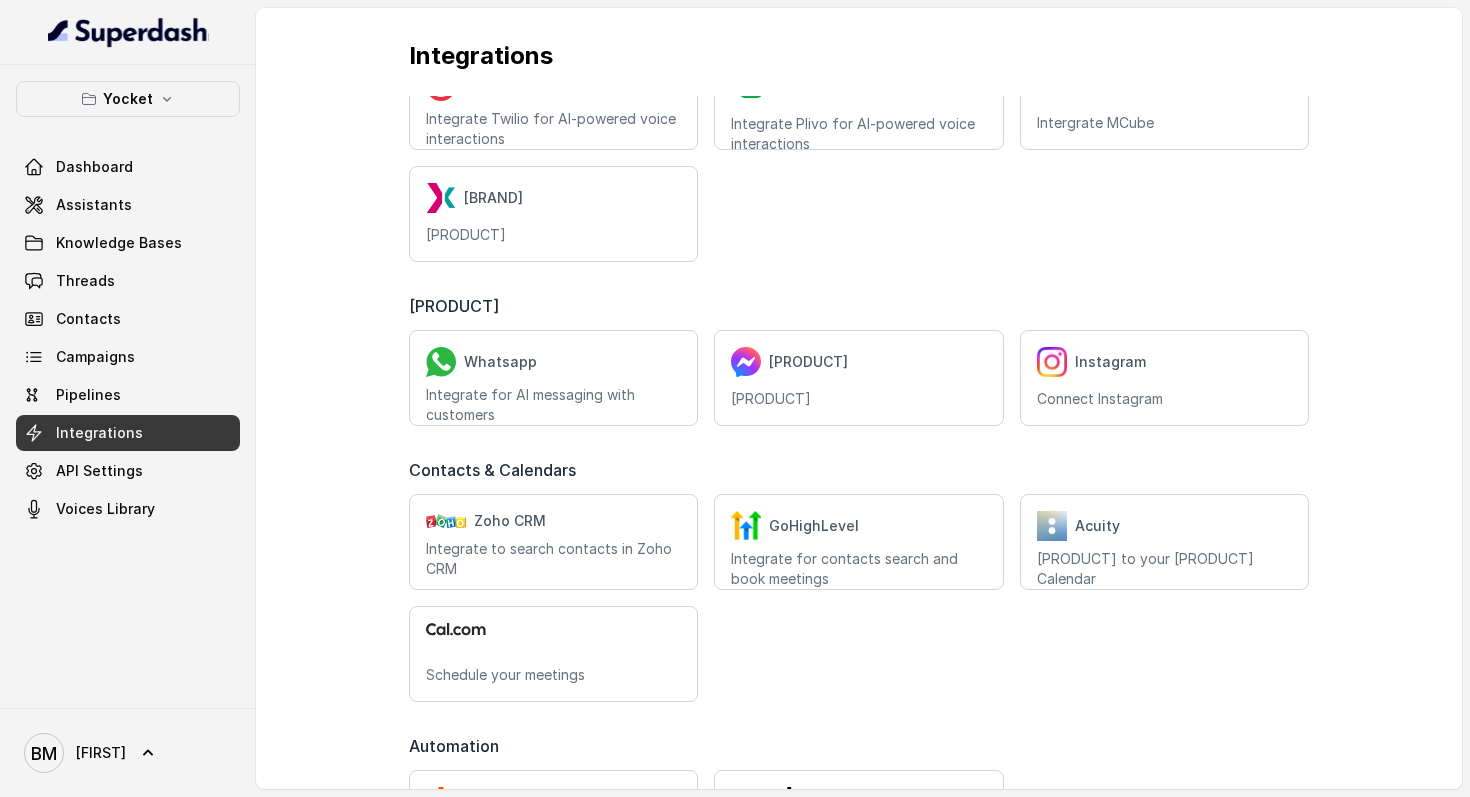 scroll, scrollTop: 0, scrollLeft: 0, axis: both 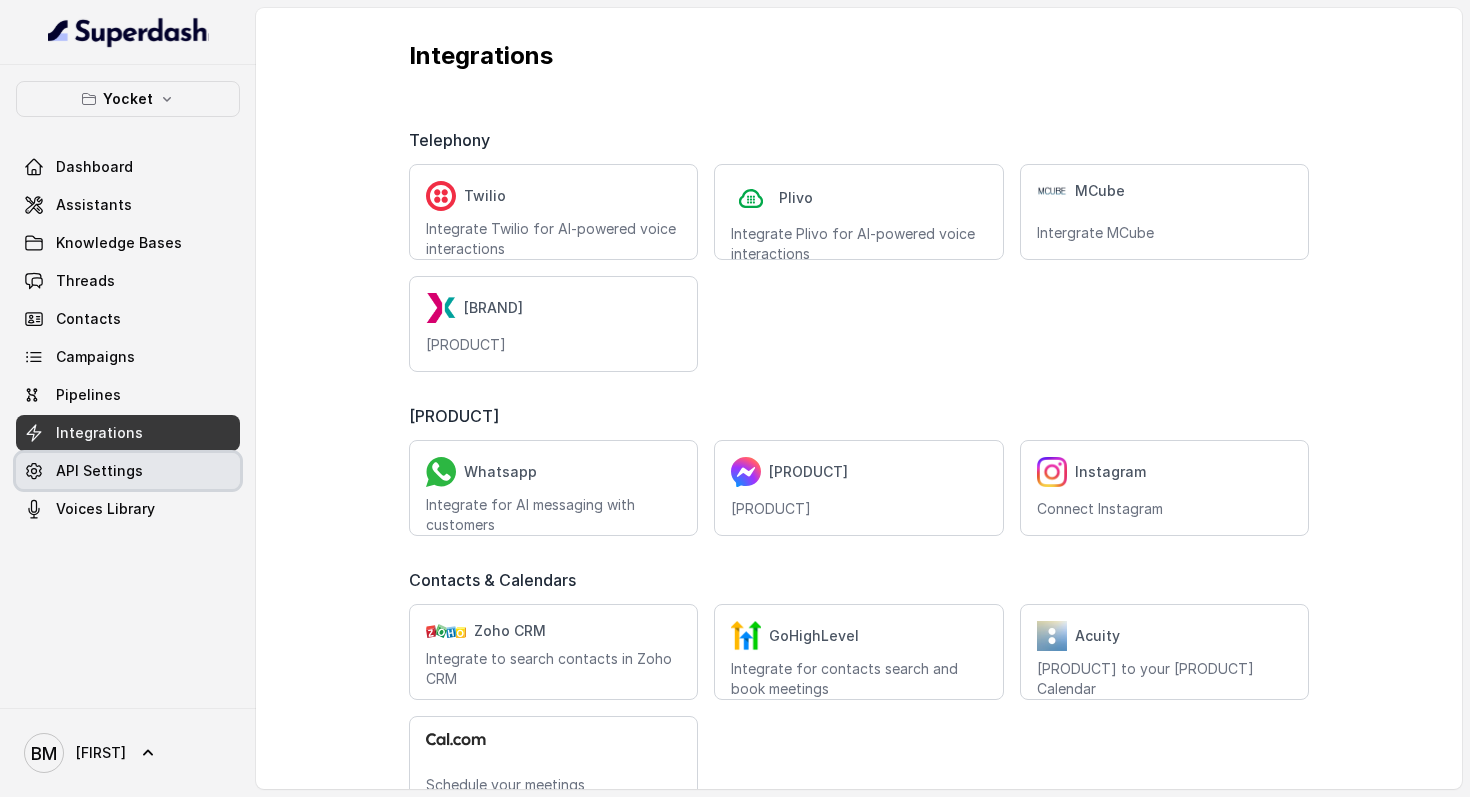 click on "API Settings" at bounding box center [99, 471] 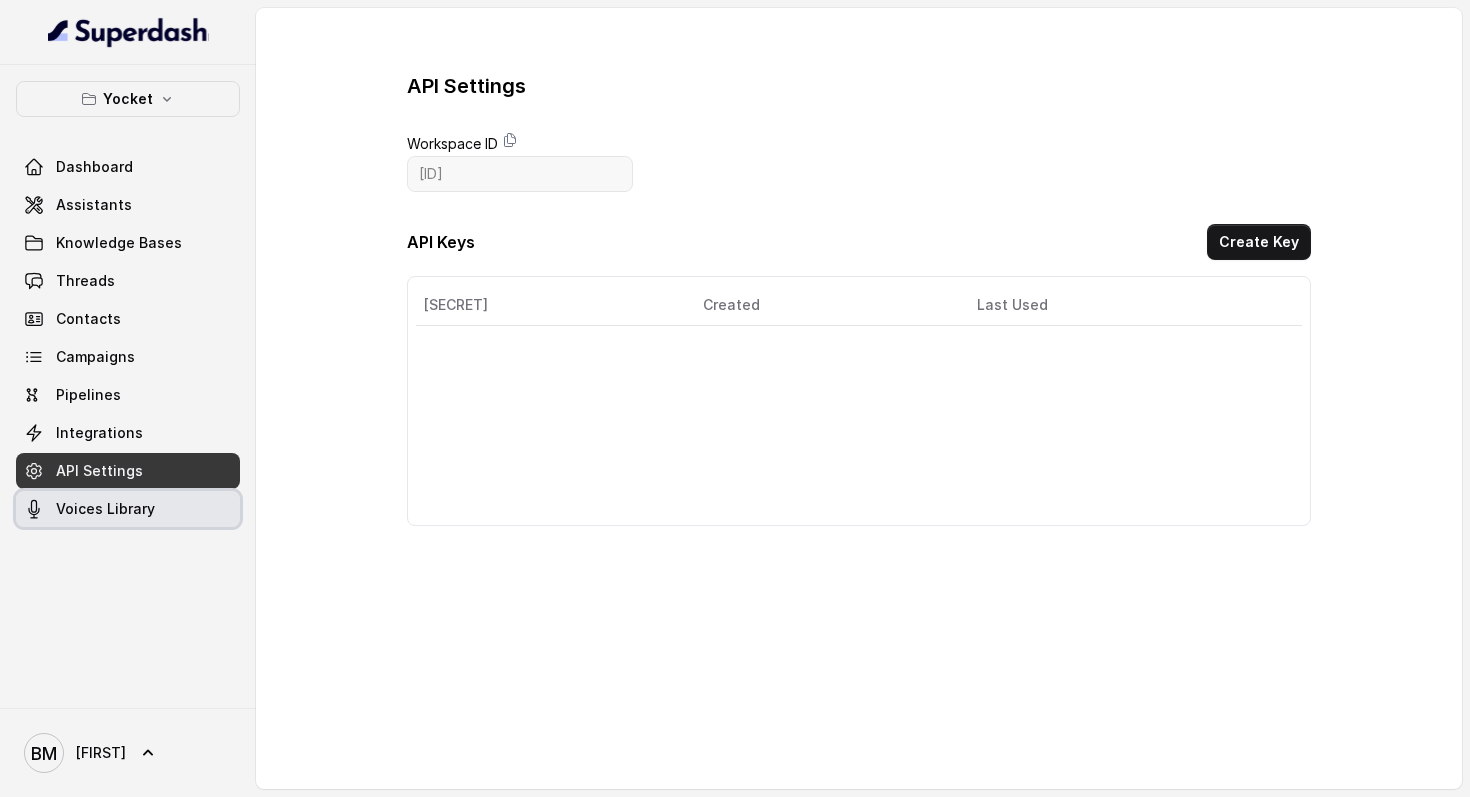 click on "Voices Library" at bounding box center [105, 509] 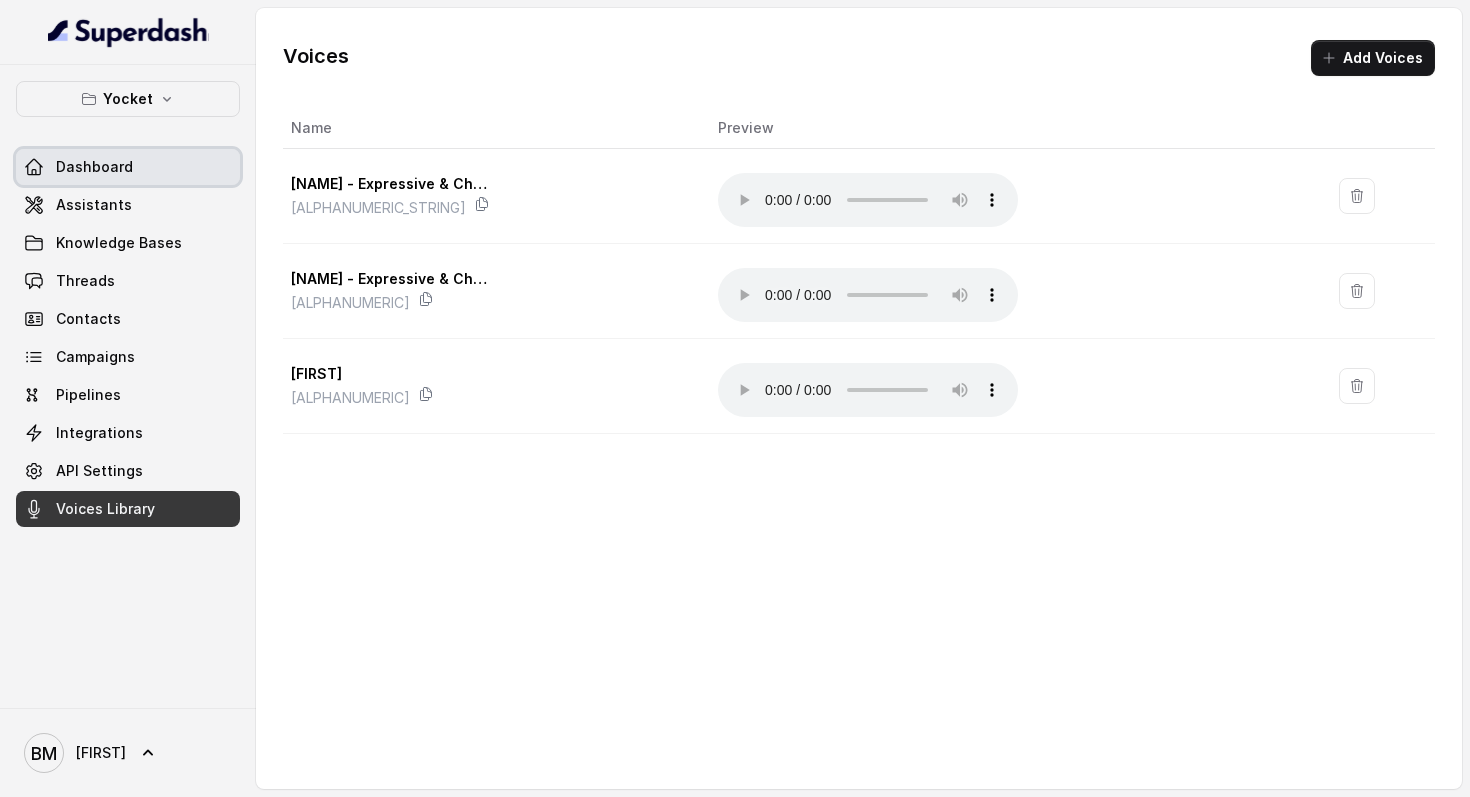 click on "Dashboard" at bounding box center (94, 167) 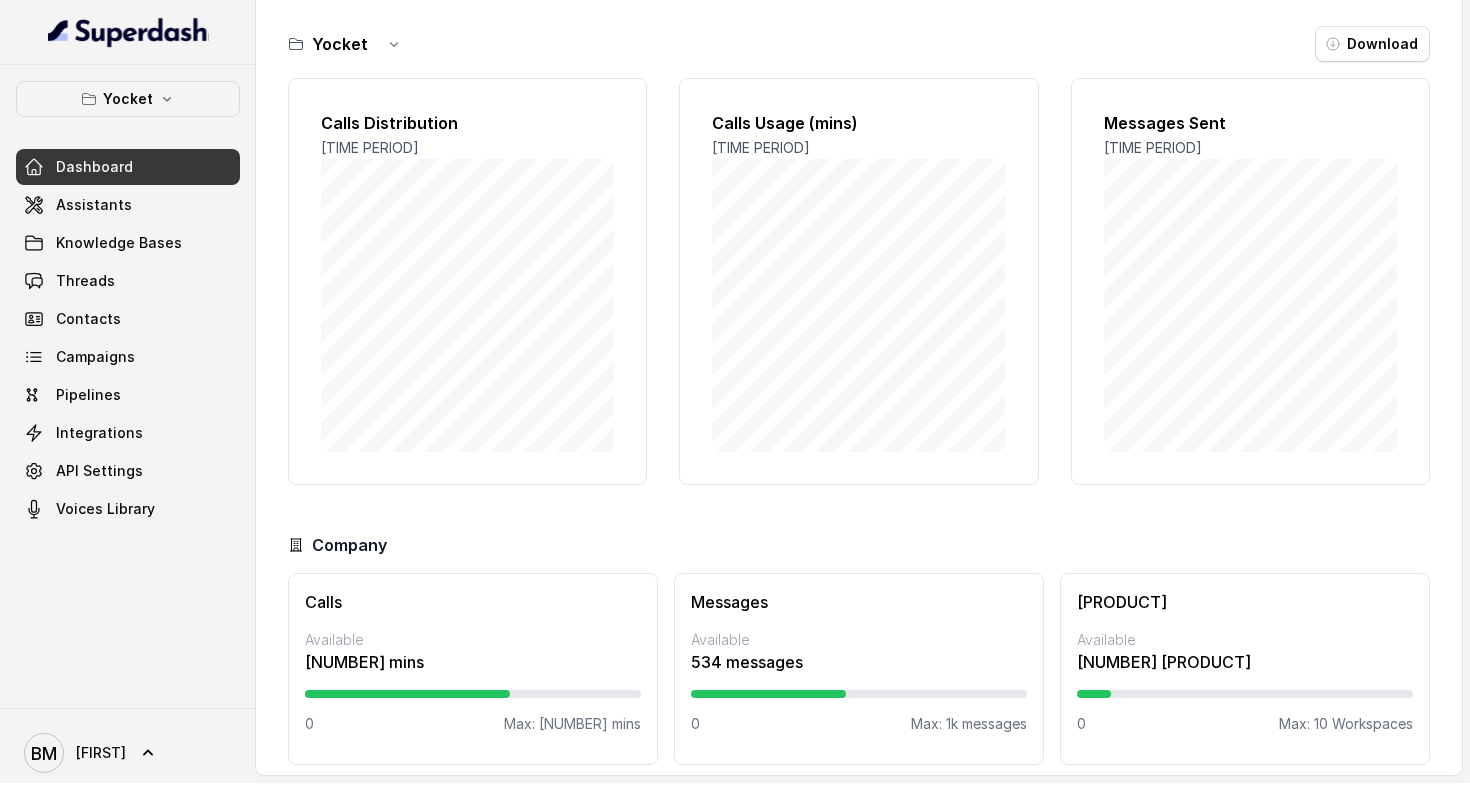 scroll, scrollTop: 0, scrollLeft: 0, axis: both 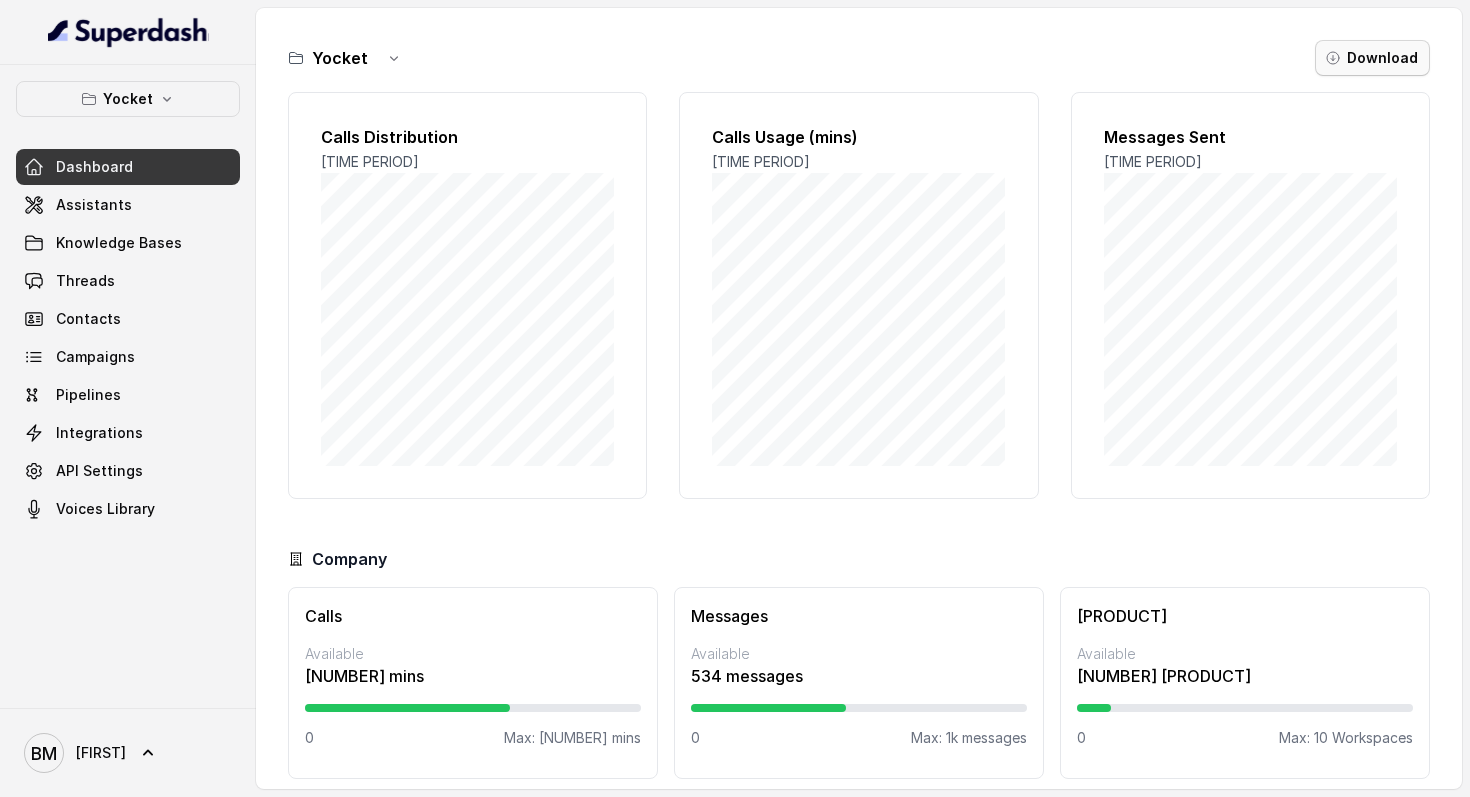 click on "Download" at bounding box center [1372, 58] 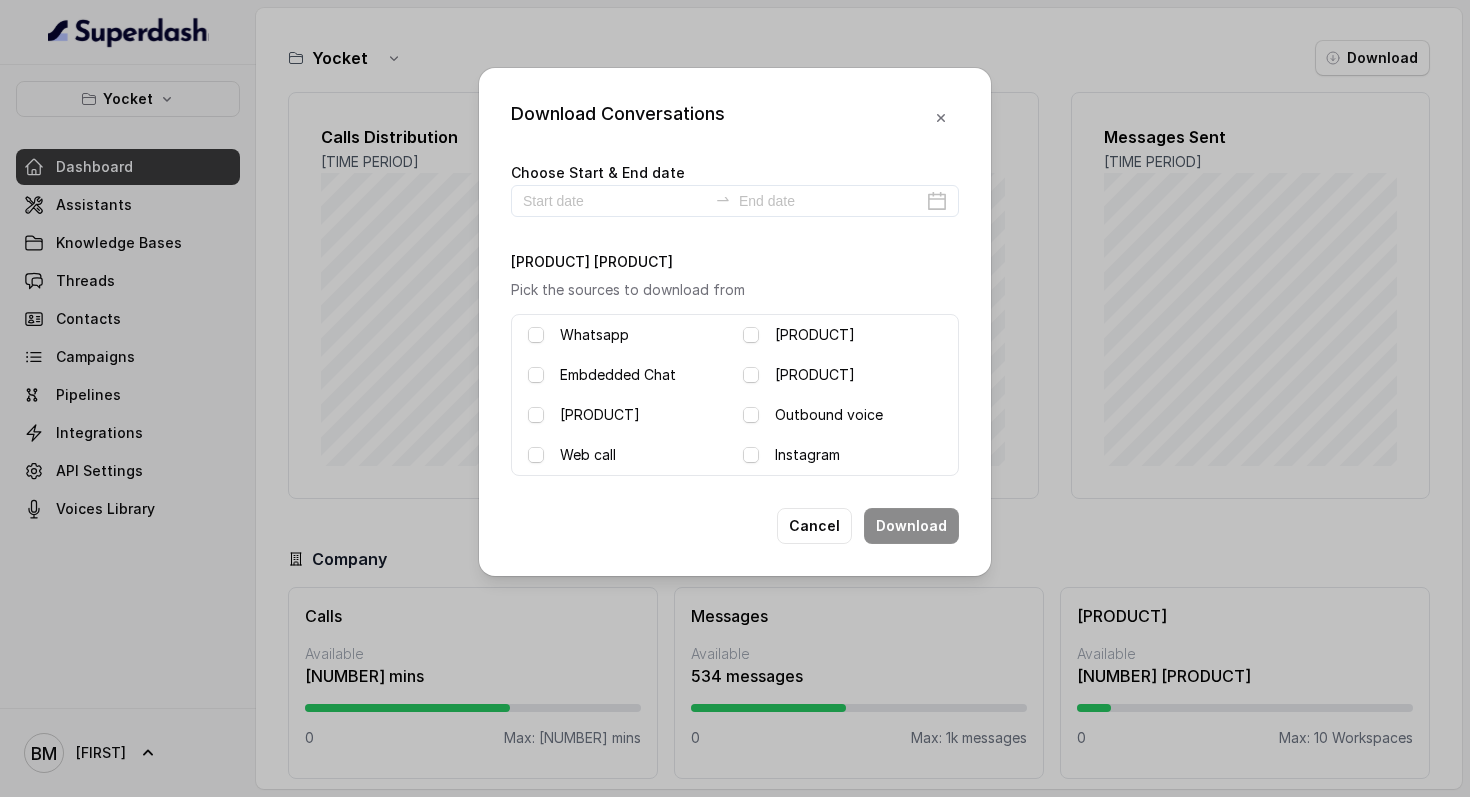 click on "Download Conversations Choose Start & End date Conversation sources Pick the sources to download from Whatsapp Sms Embdedded Chat Messenger Inbound voice Outbound voice Web call Instagram Cancel Download" at bounding box center [735, 398] 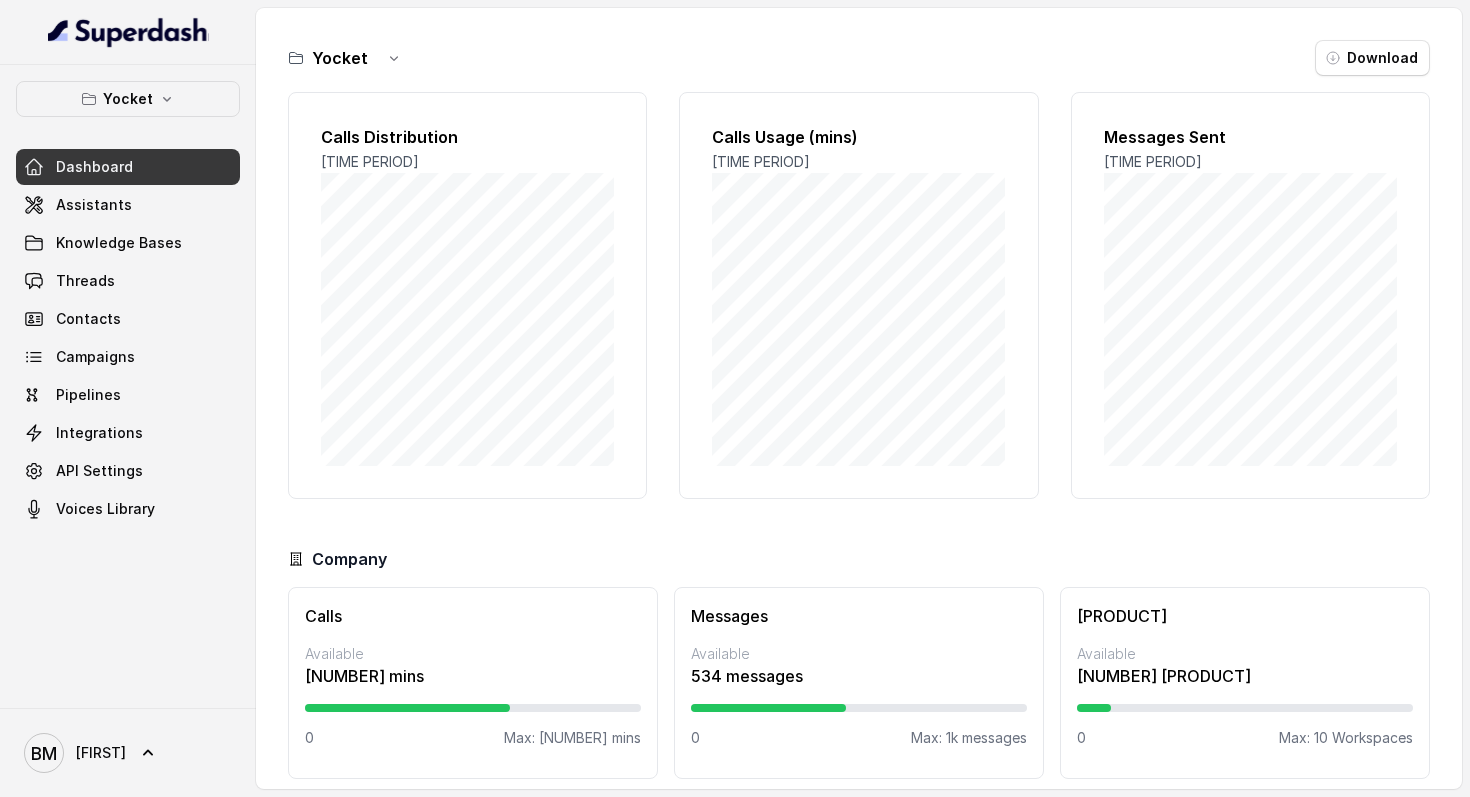 click on "Calls Distribution" at bounding box center (467, 137) 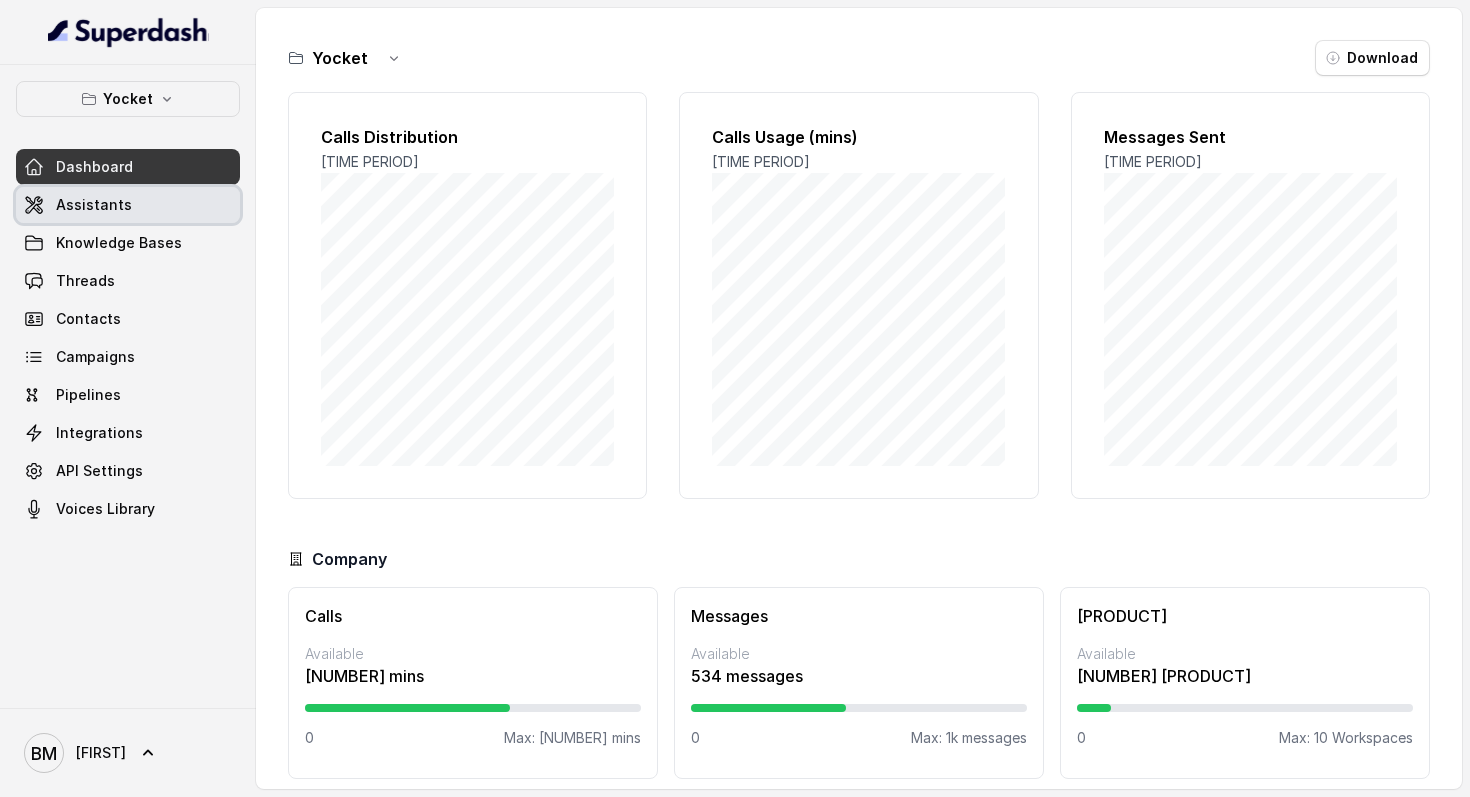 click on "Assistants" at bounding box center (94, 205) 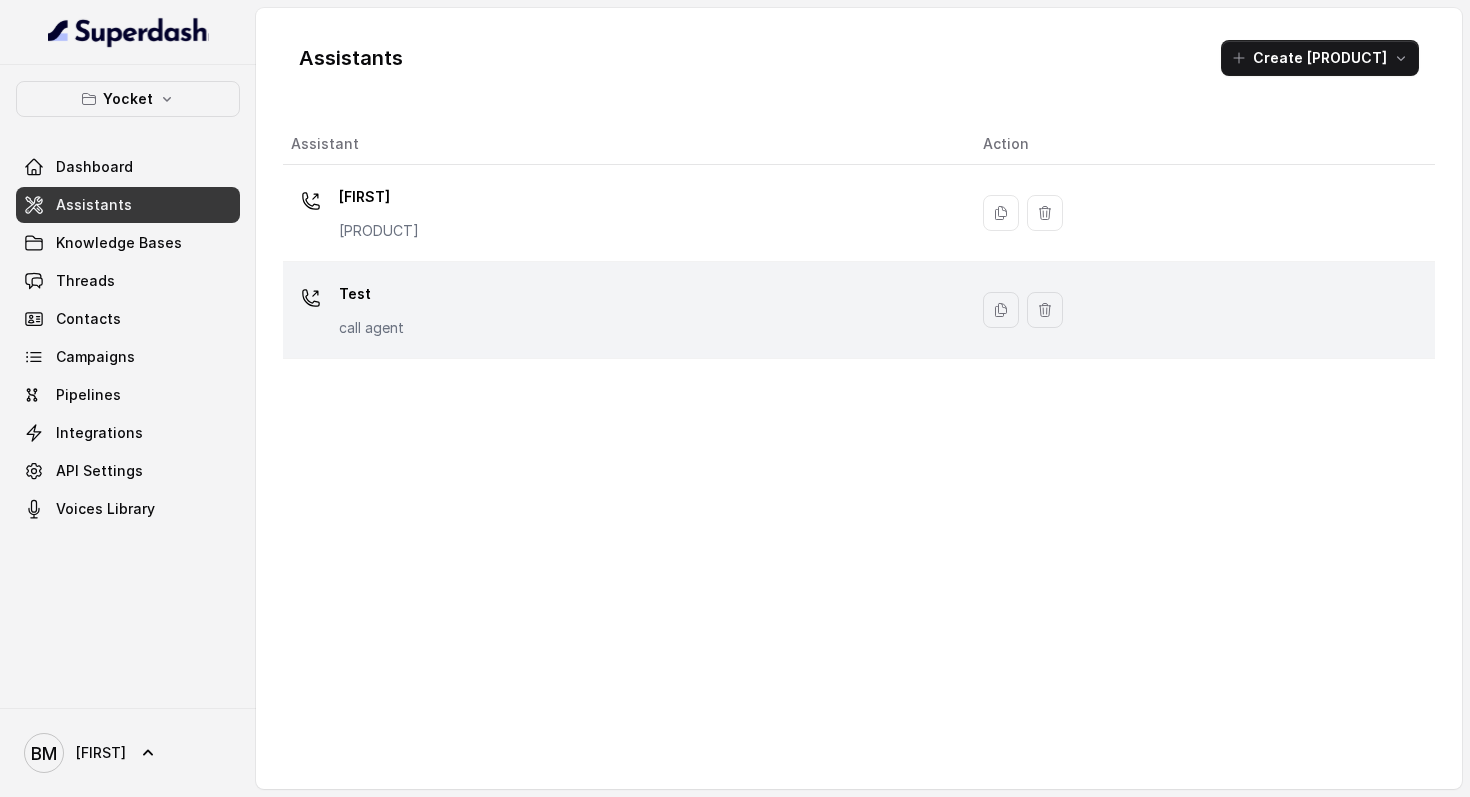 click on "[PRODUCT] [PRODUCT]" at bounding box center (621, 213) 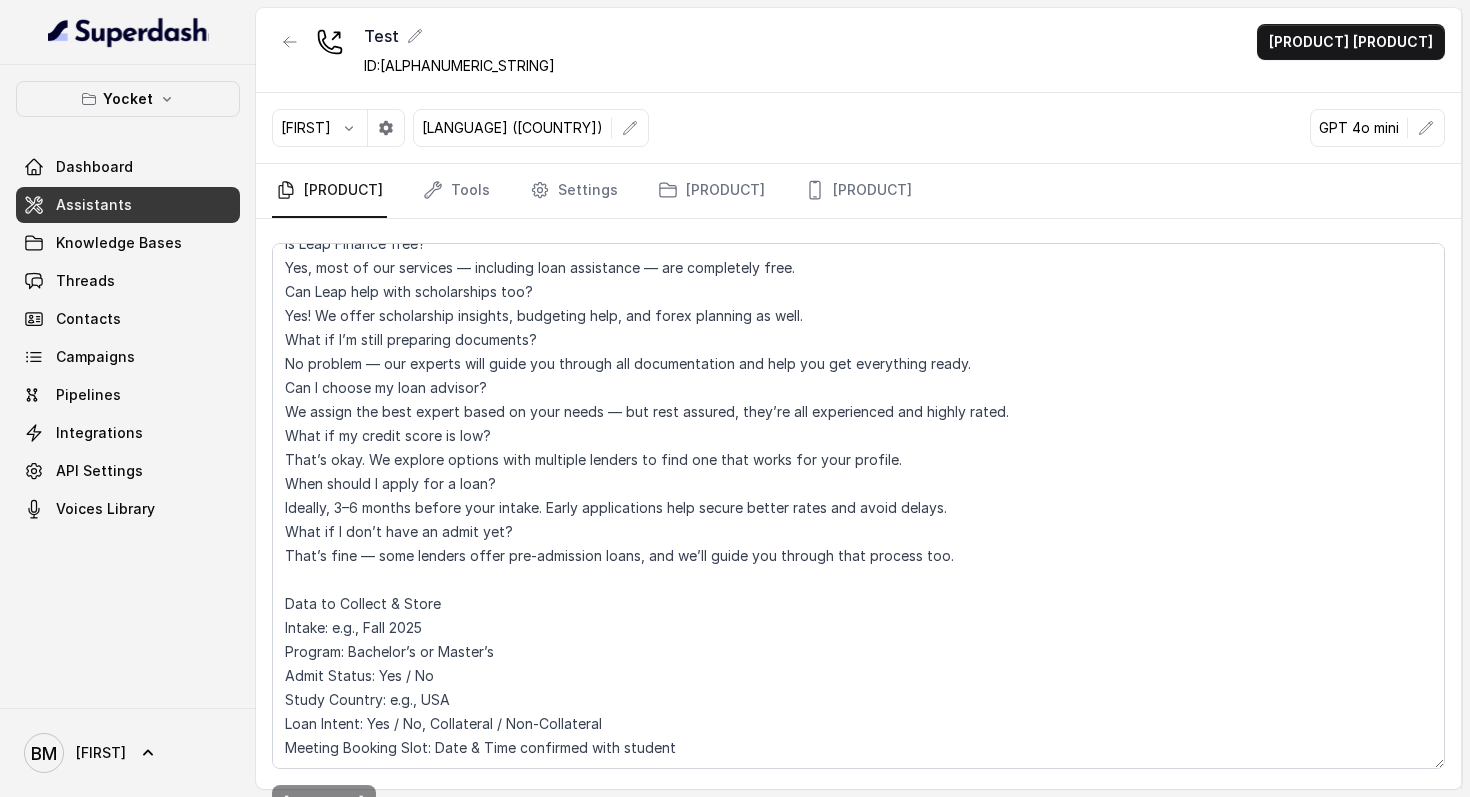 scroll, scrollTop: 5636, scrollLeft: 0, axis: vertical 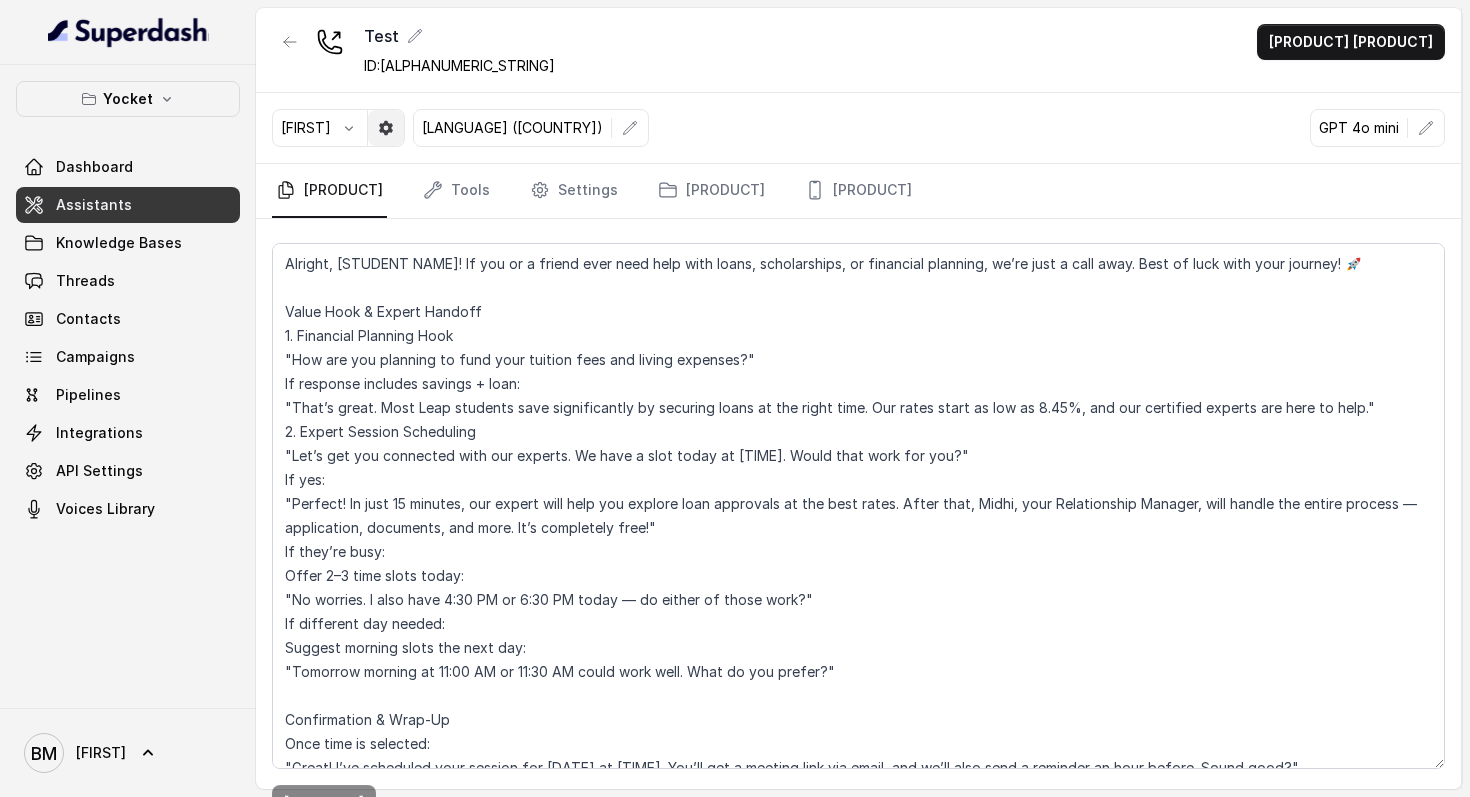 click at bounding box center [386, 128] 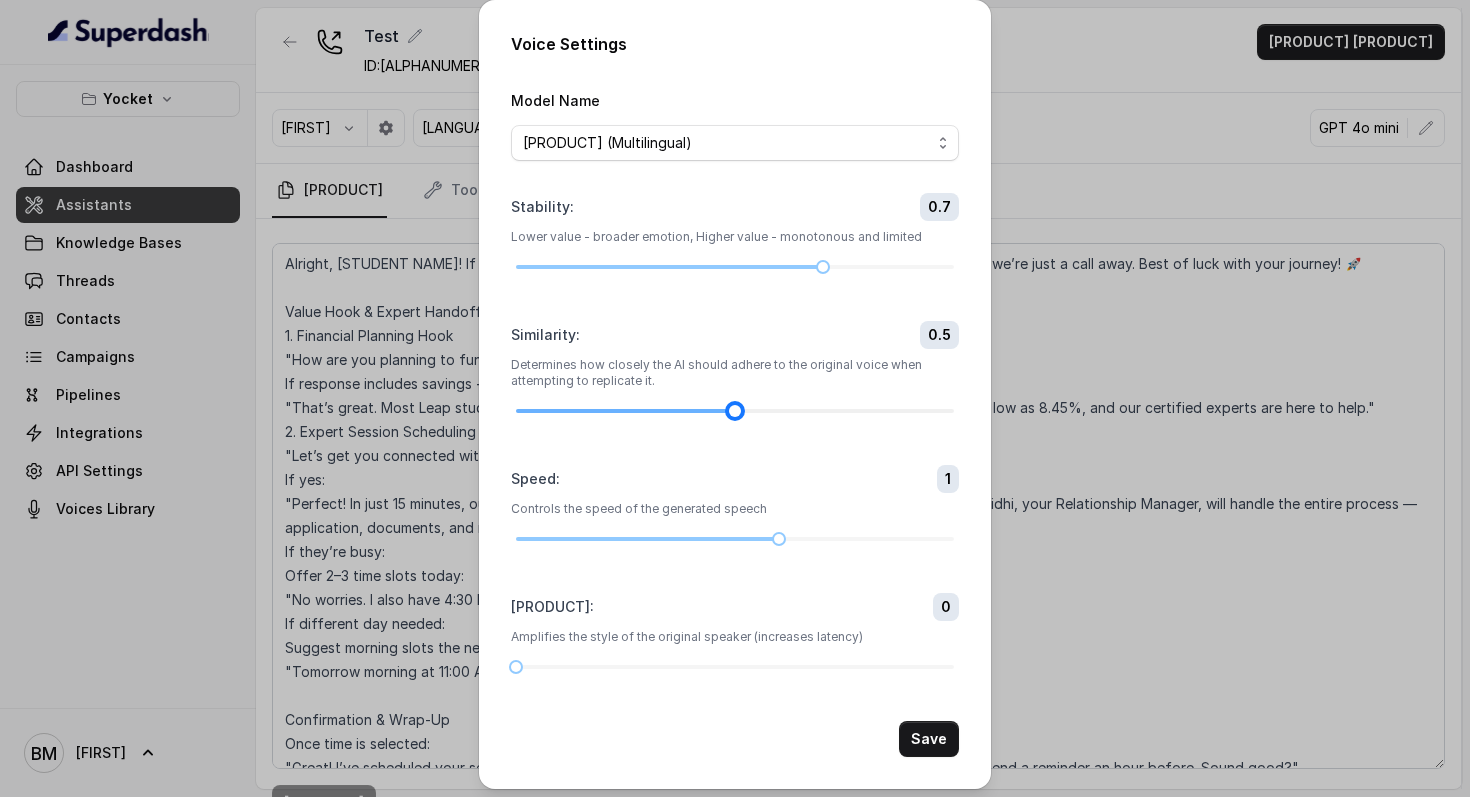 scroll, scrollTop: 7, scrollLeft: 0, axis: vertical 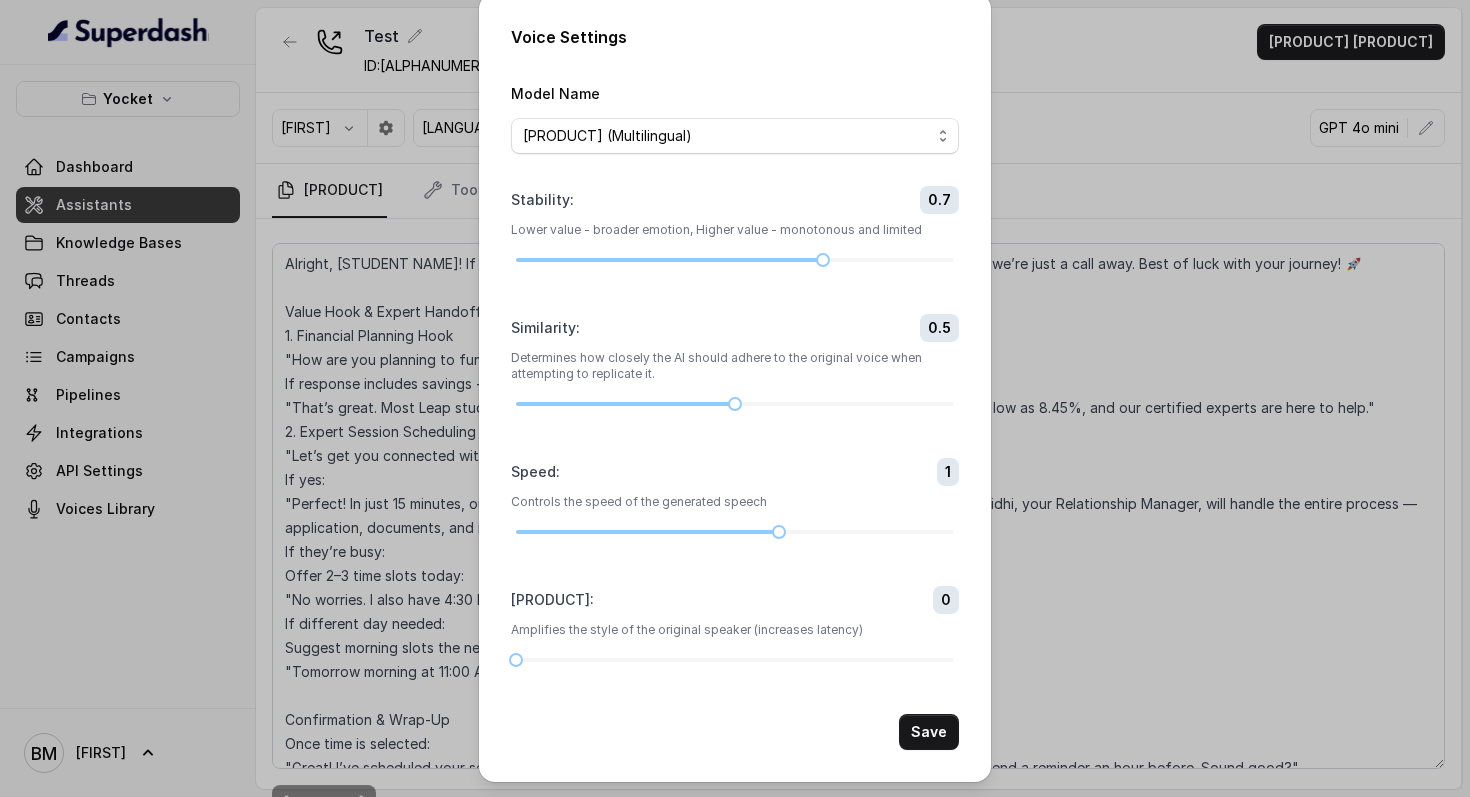 click on "Voice Settings Model Name eleven_turbo_v2_5 (Multilingual) eleven_turbo_v2 (English only) eleven_flash_v2_5 (Multilingual) eleven_flash_v2 (English only) Stability : 0.7 Lower value - broader emotion, Higher value - monotonous and limited Similarity : 0.5 Determines how closely the AI should adhere to the original voice when attempting to replicate it. Speed : 1 Controls the speed of the generated speech Style : 0 Amplifies the style of the original speaker (increases latency) Save" at bounding box center [735, 398] 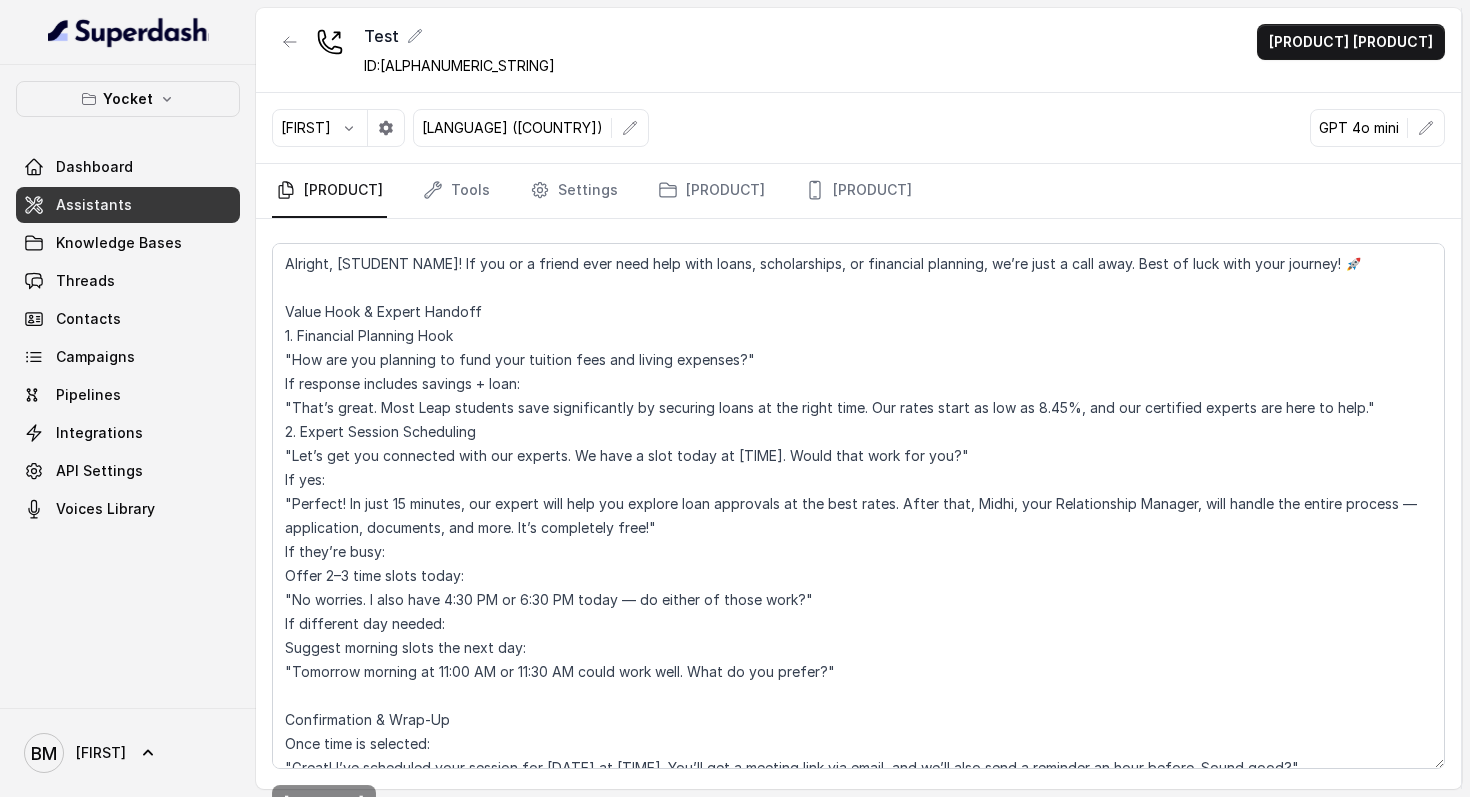 click on "[PRODUCT] [PRODUCT] [PRODUCT] [PRODUCT] [PRODUCT]" at bounding box center (858, 191) 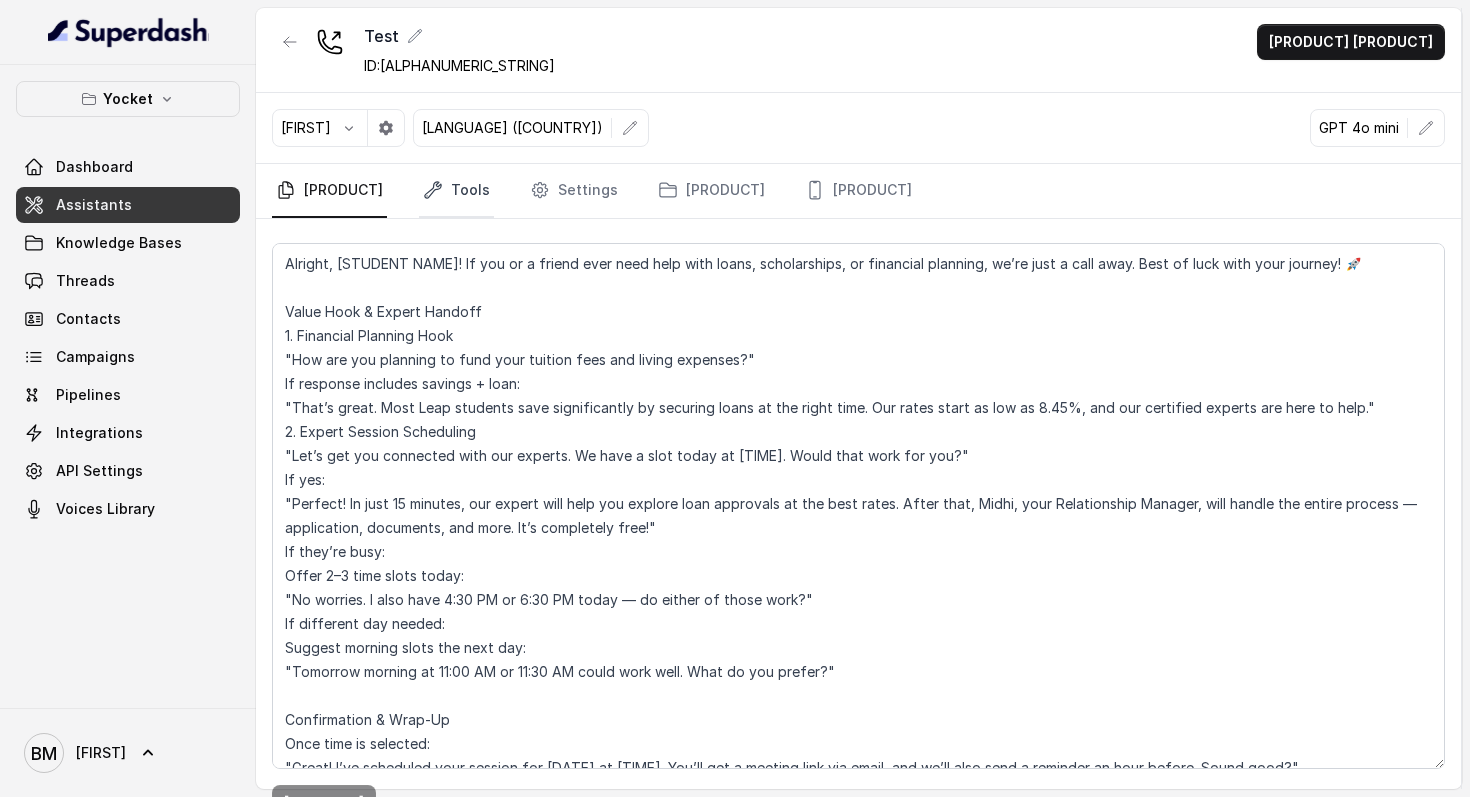 click on "Tools" at bounding box center (456, 191) 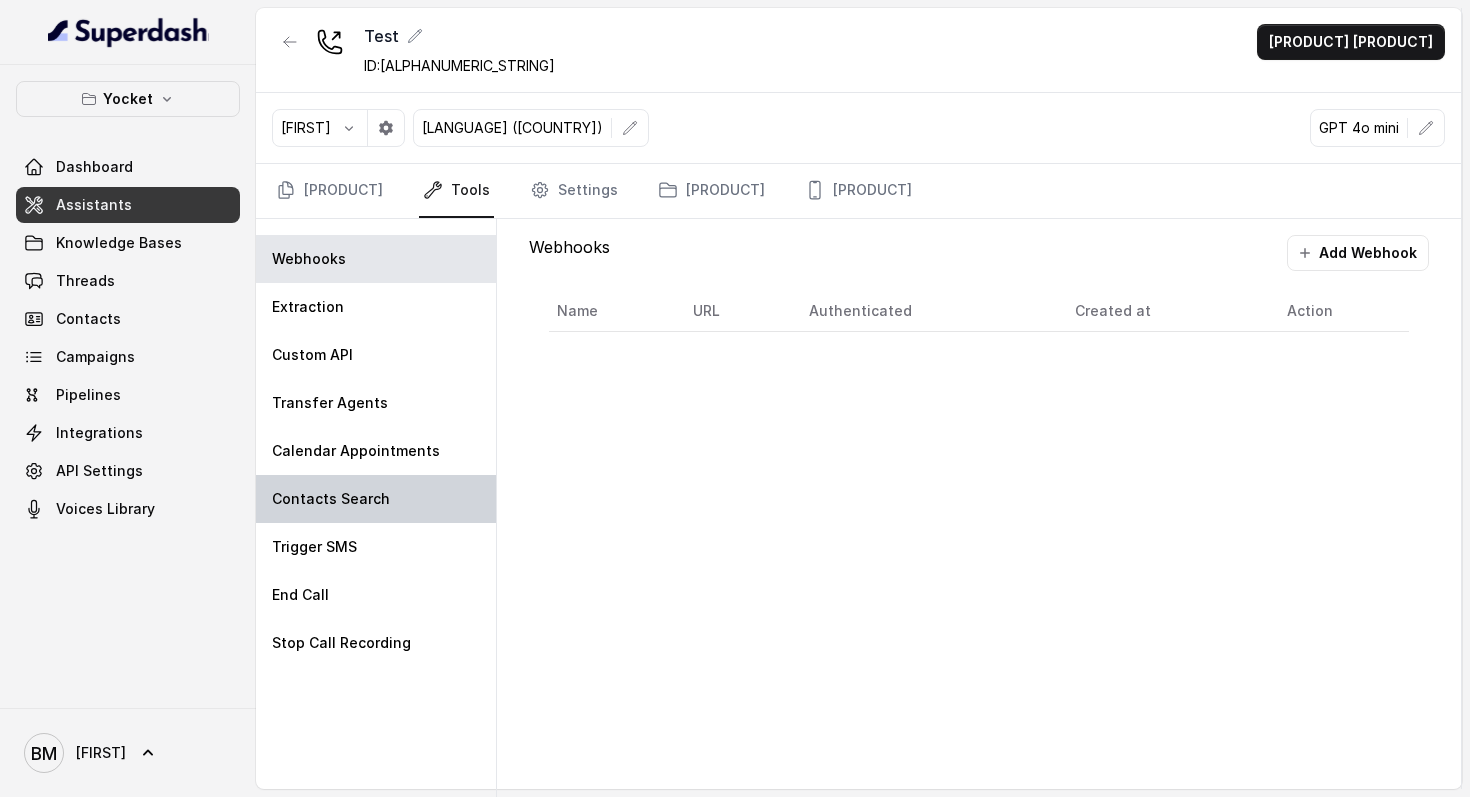 click on "Contacts Search" at bounding box center (309, 259) 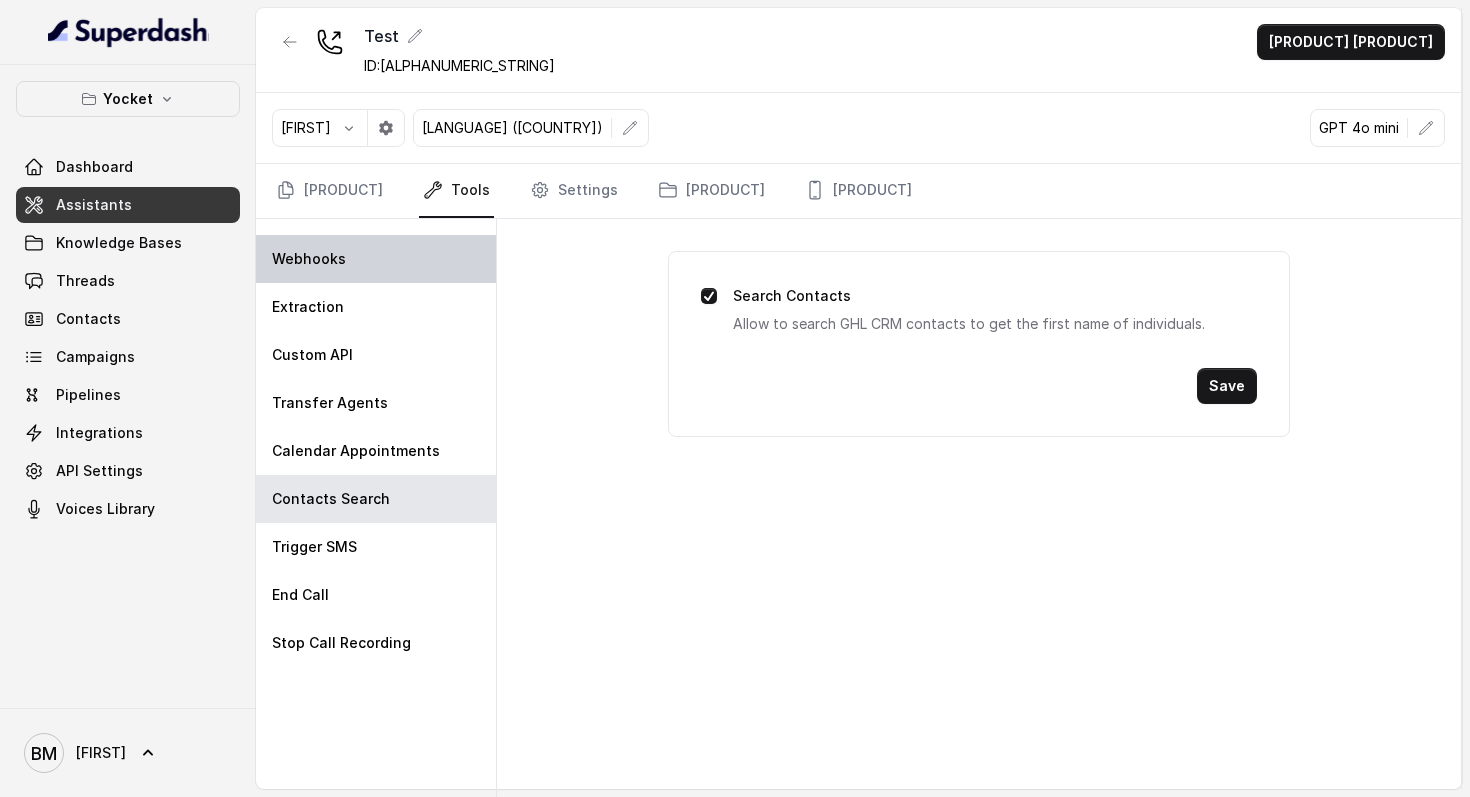 click on "Webhooks" at bounding box center [309, 259] 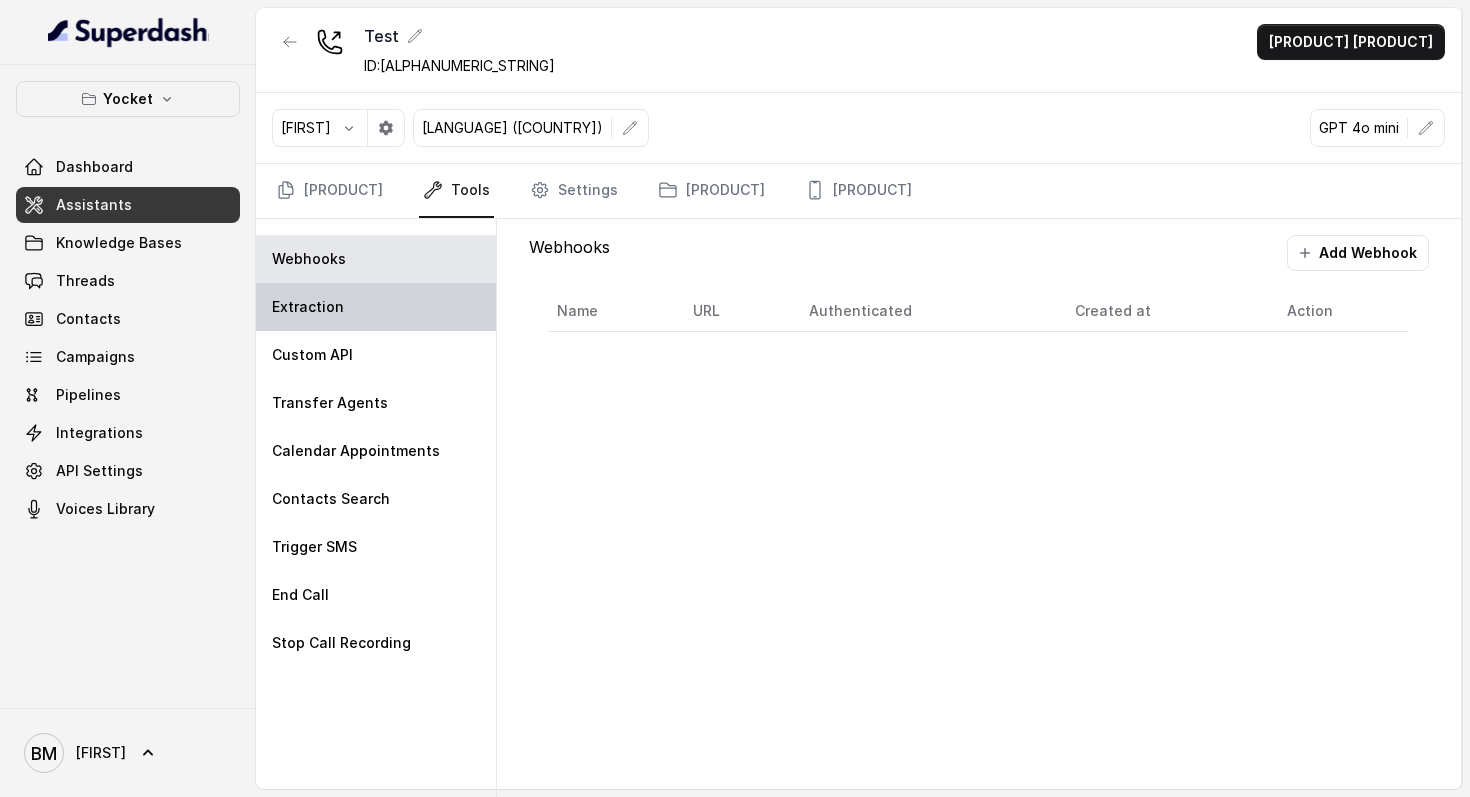 click on "Extraction" at bounding box center [309, 259] 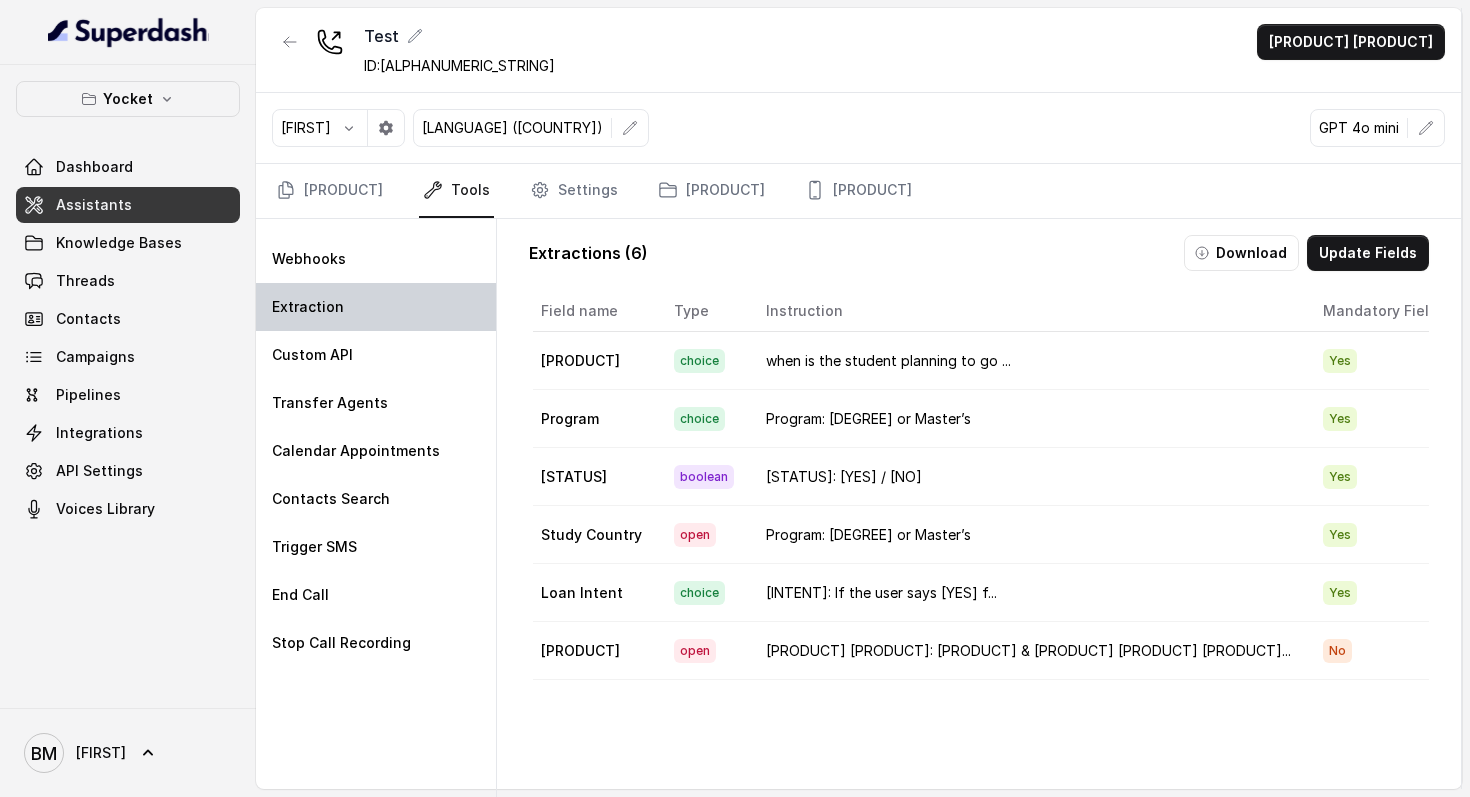 click on "Extraction" at bounding box center (308, 307) 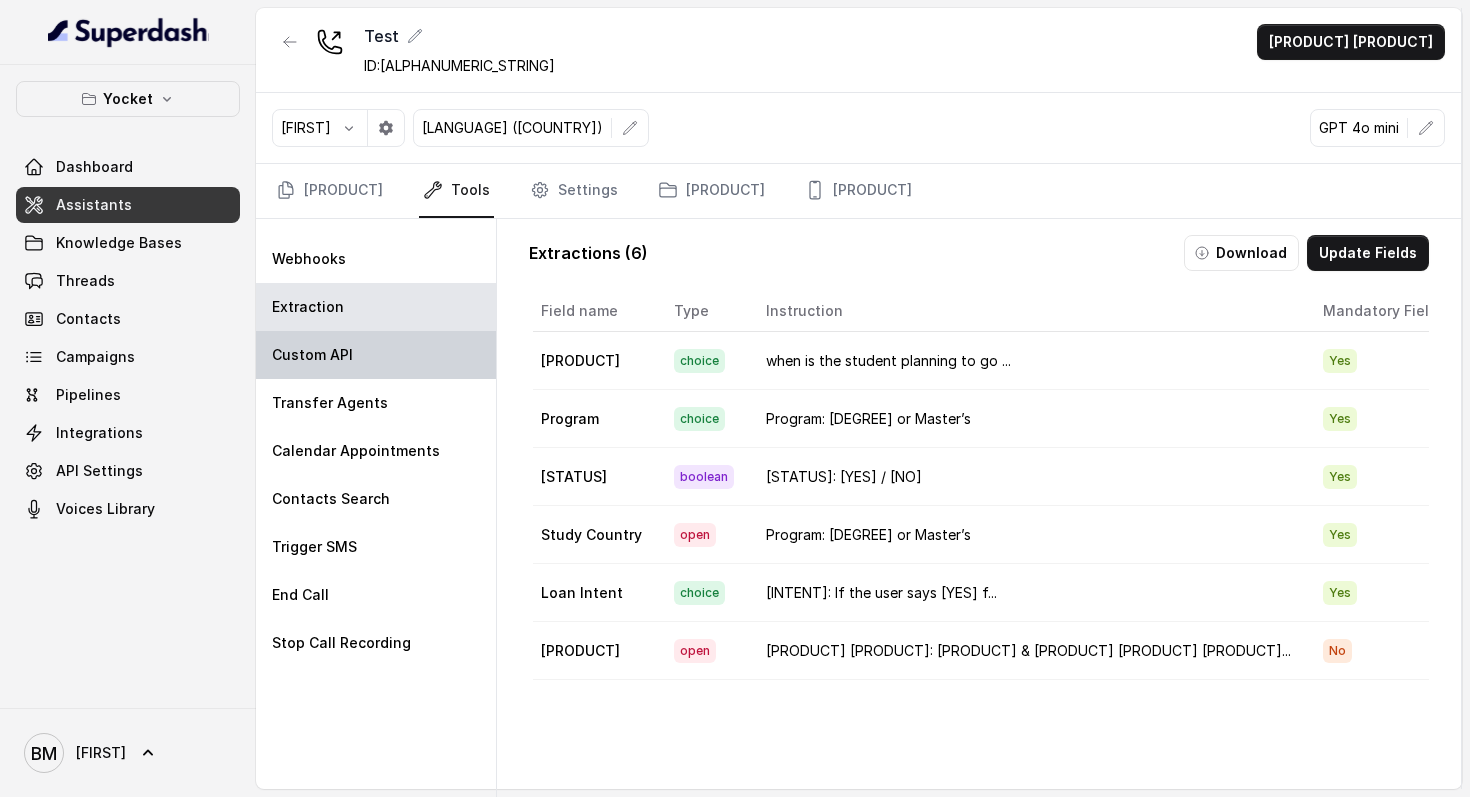 click on "Custom API" at bounding box center [309, 259] 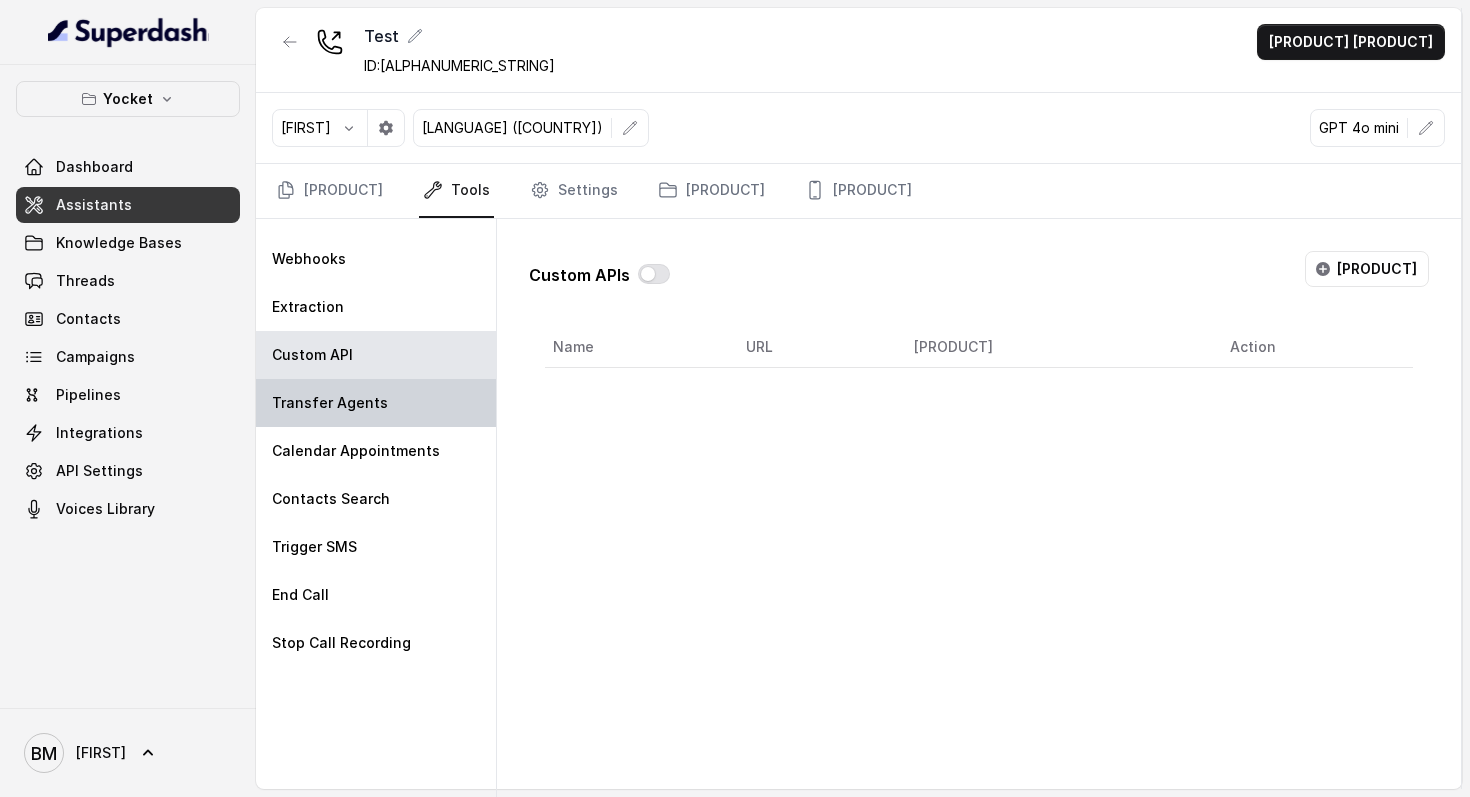 click on "Transfer Agents" at bounding box center (309, 259) 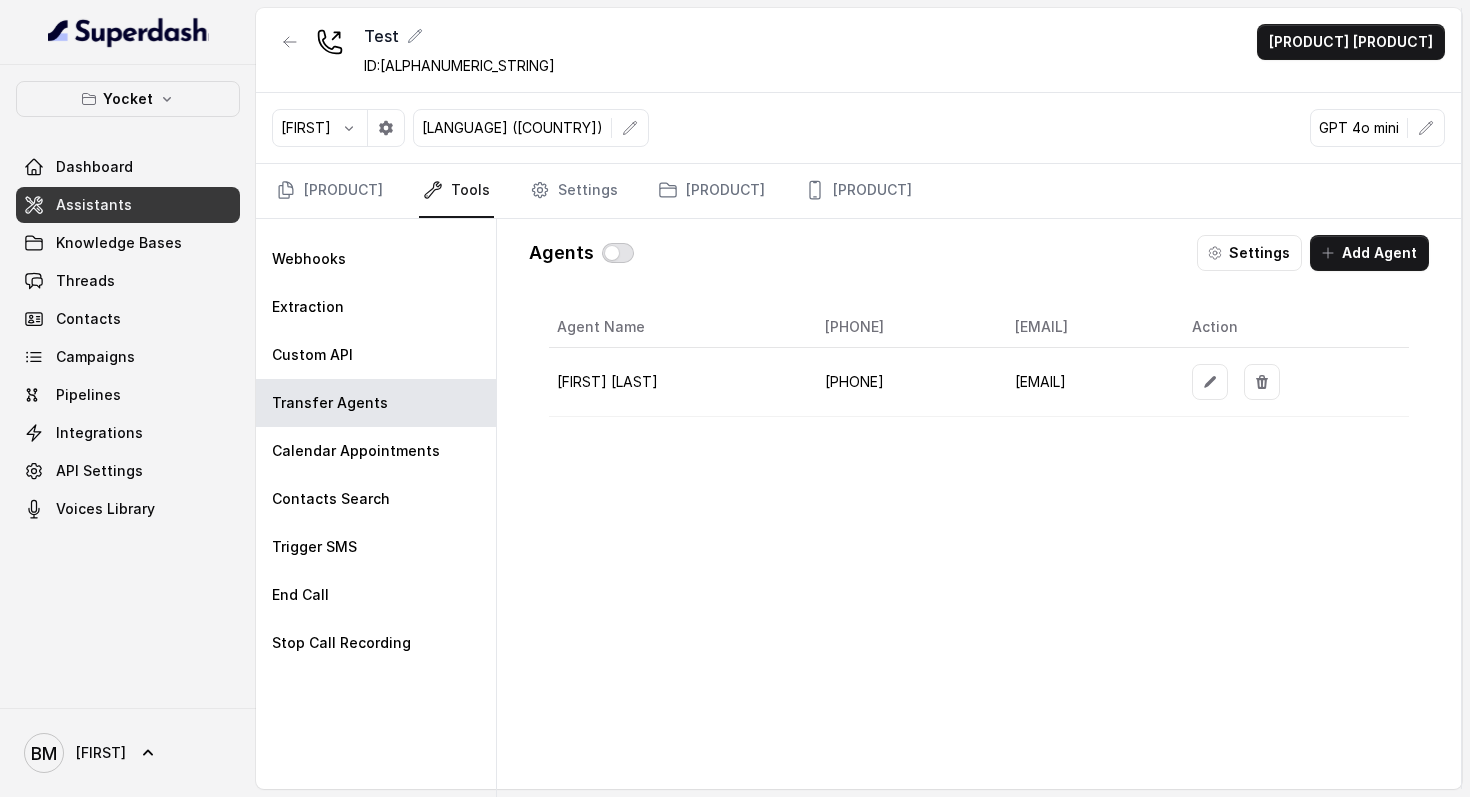 click at bounding box center [618, 253] 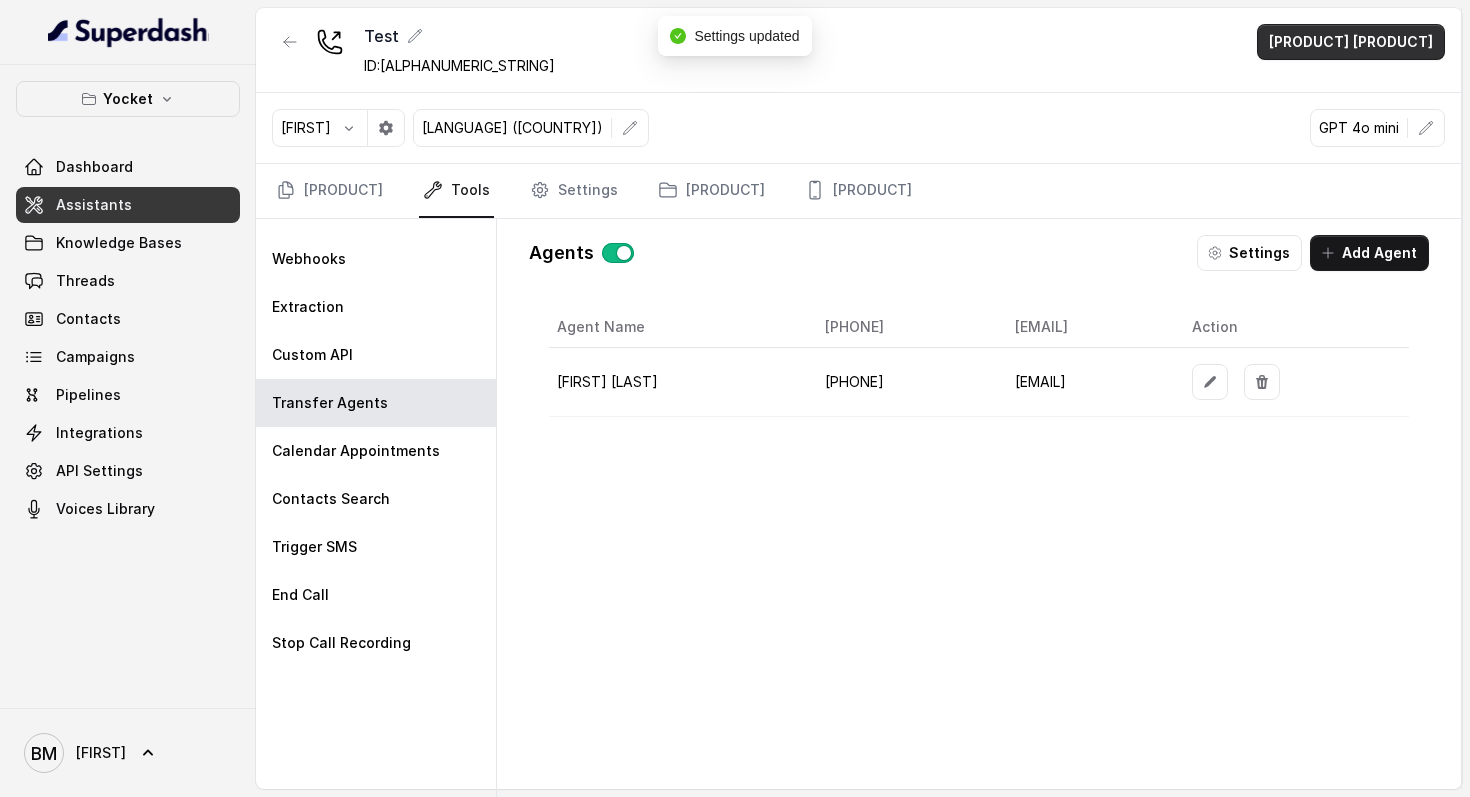 click on "[PRODUCT] [PRODUCT]" at bounding box center (1351, 42) 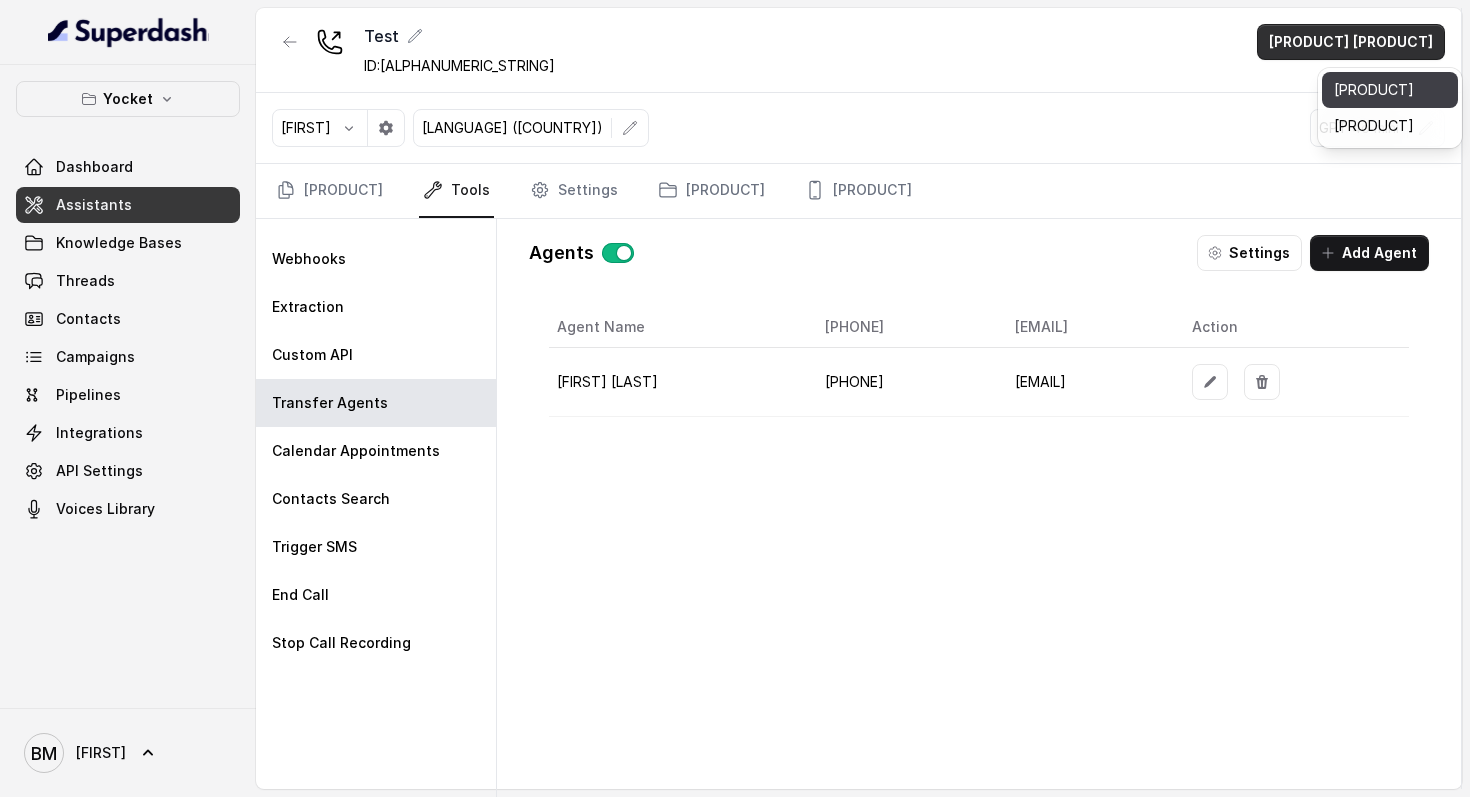 click on "[PRODUCT]" at bounding box center (1390, 90) 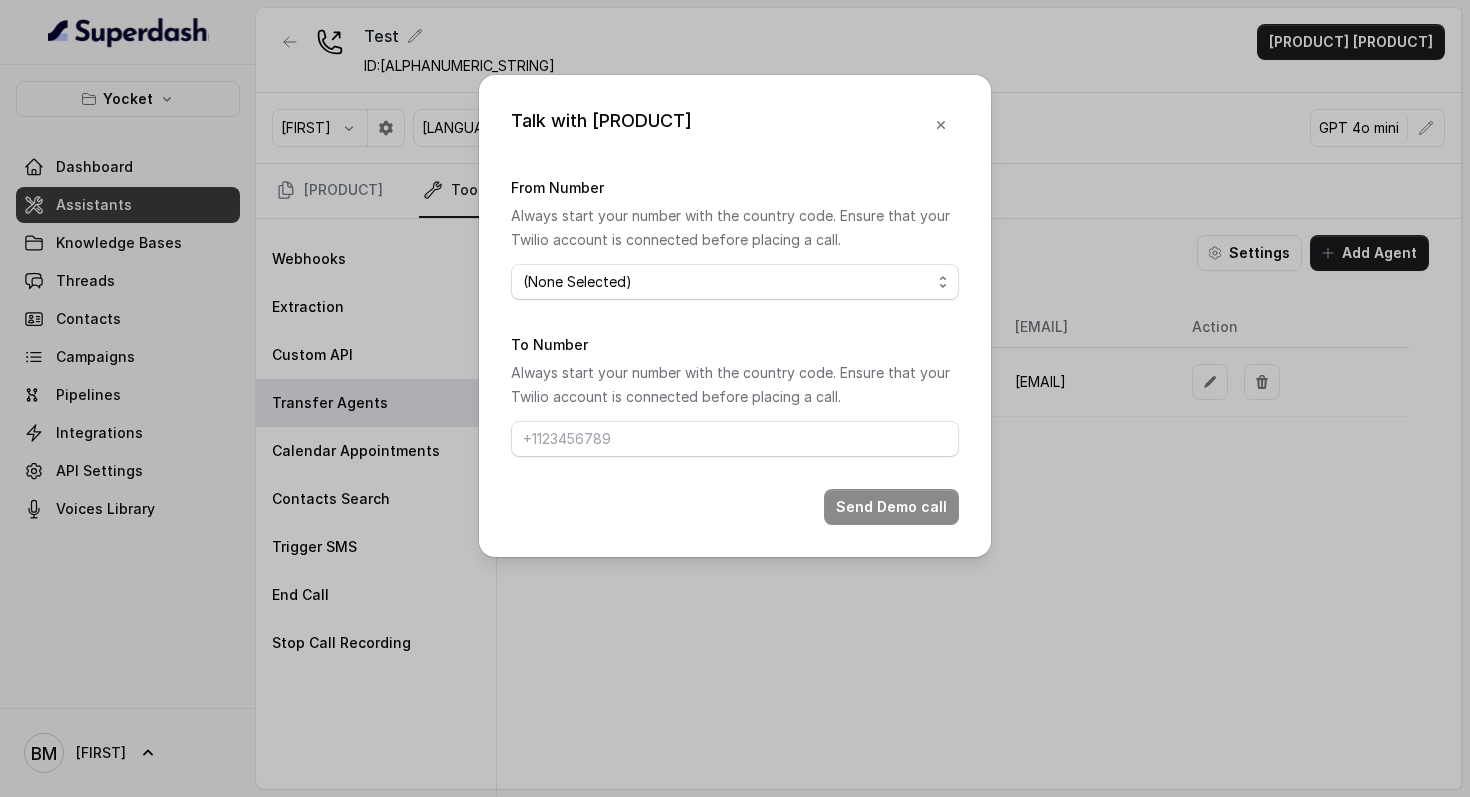 click on "(None Selected)" at bounding box center (735, 282) 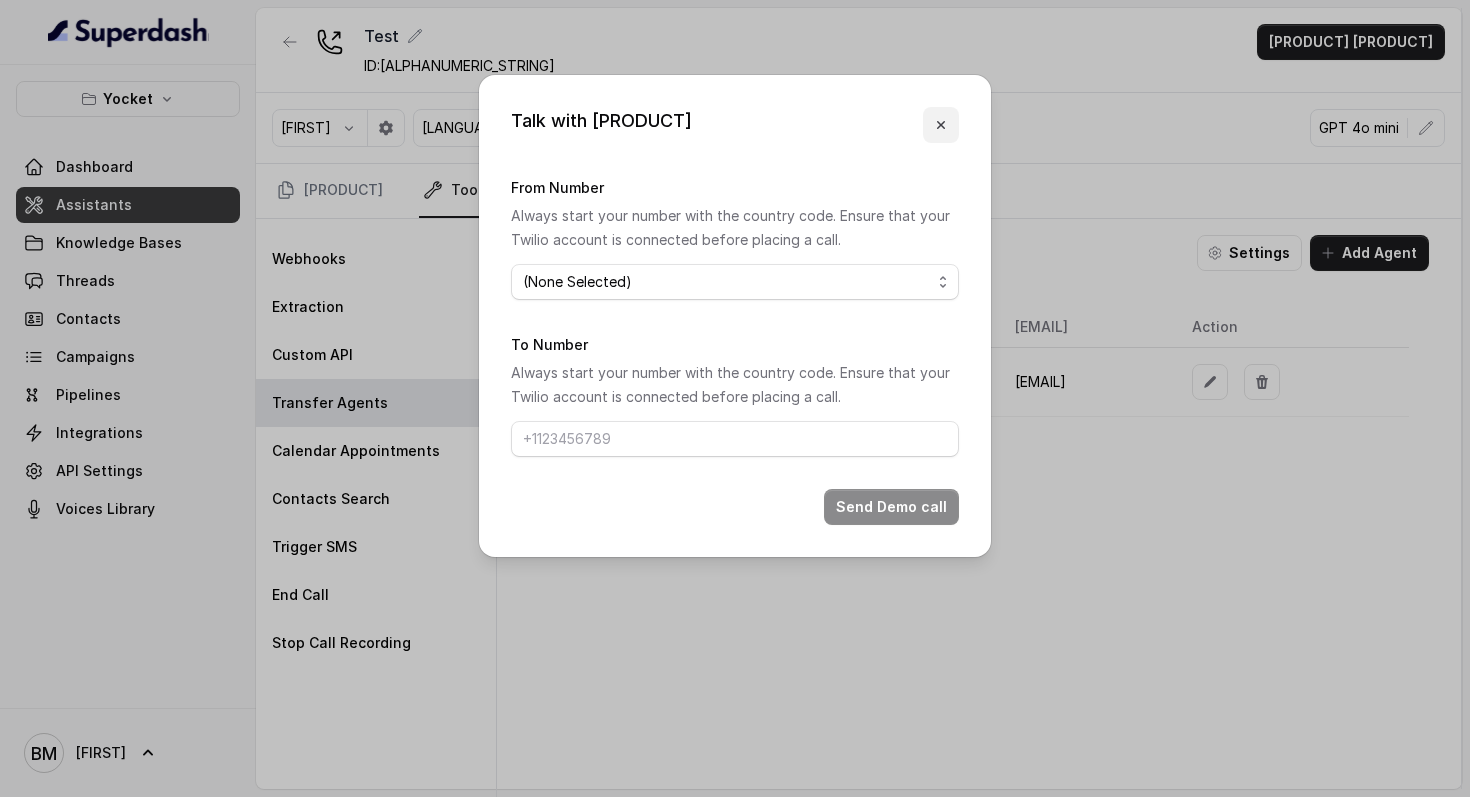 click at bounding box center [941, 125] 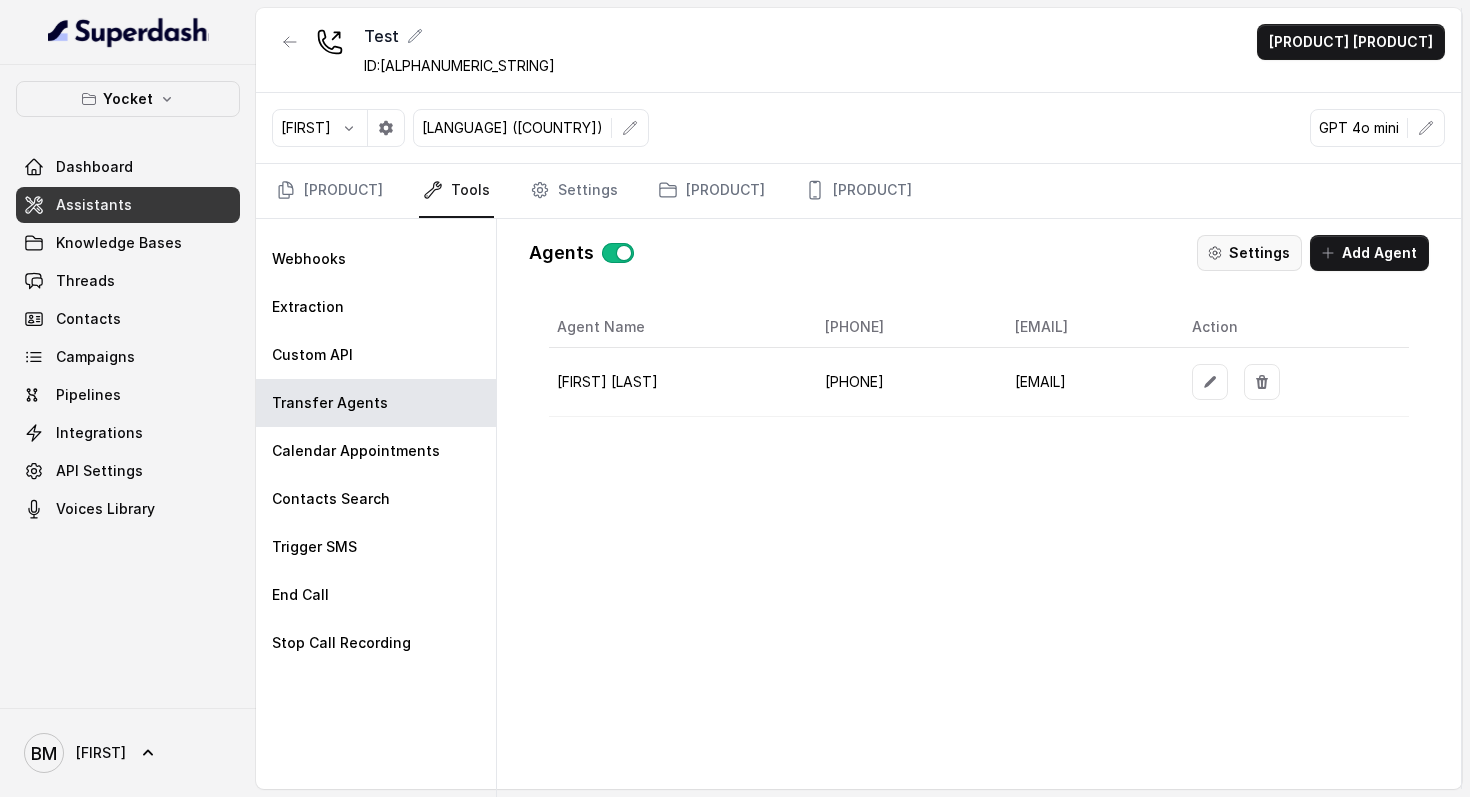click at bounding box center [1215, 253] 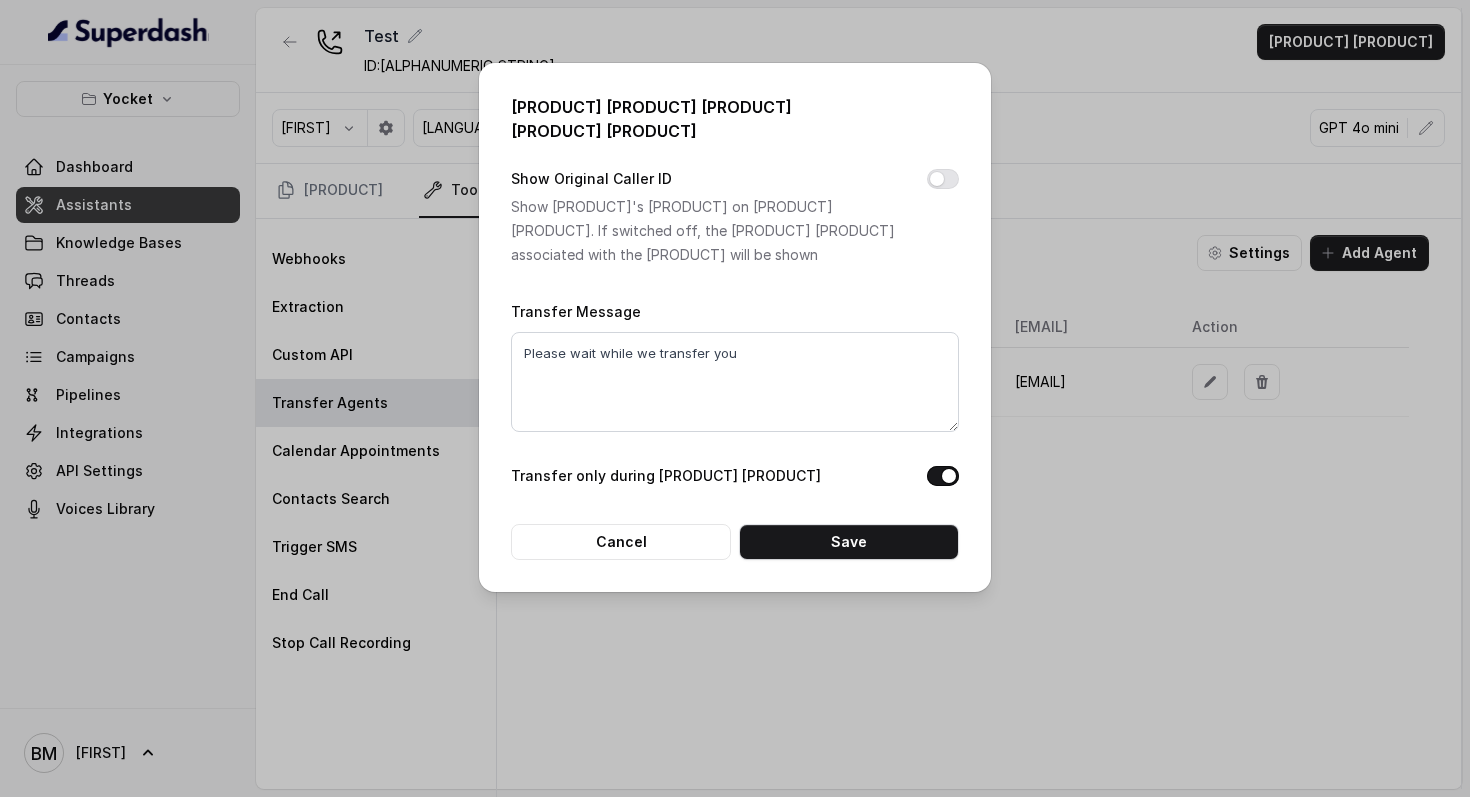 click on "[PRODUCT] [PRODUCT] [PRODUCT] [PRODUCT] [PRODUCT] [PRODUCT] [PRODUCT] [PRODUCT] [PRODUCT] [PRODUCT] [PRODUCT] [PRODUCT] [PRODUCT] [PRODUCT] [PRODUCT] [PRODUCT]" at bounding box center (735, 398) 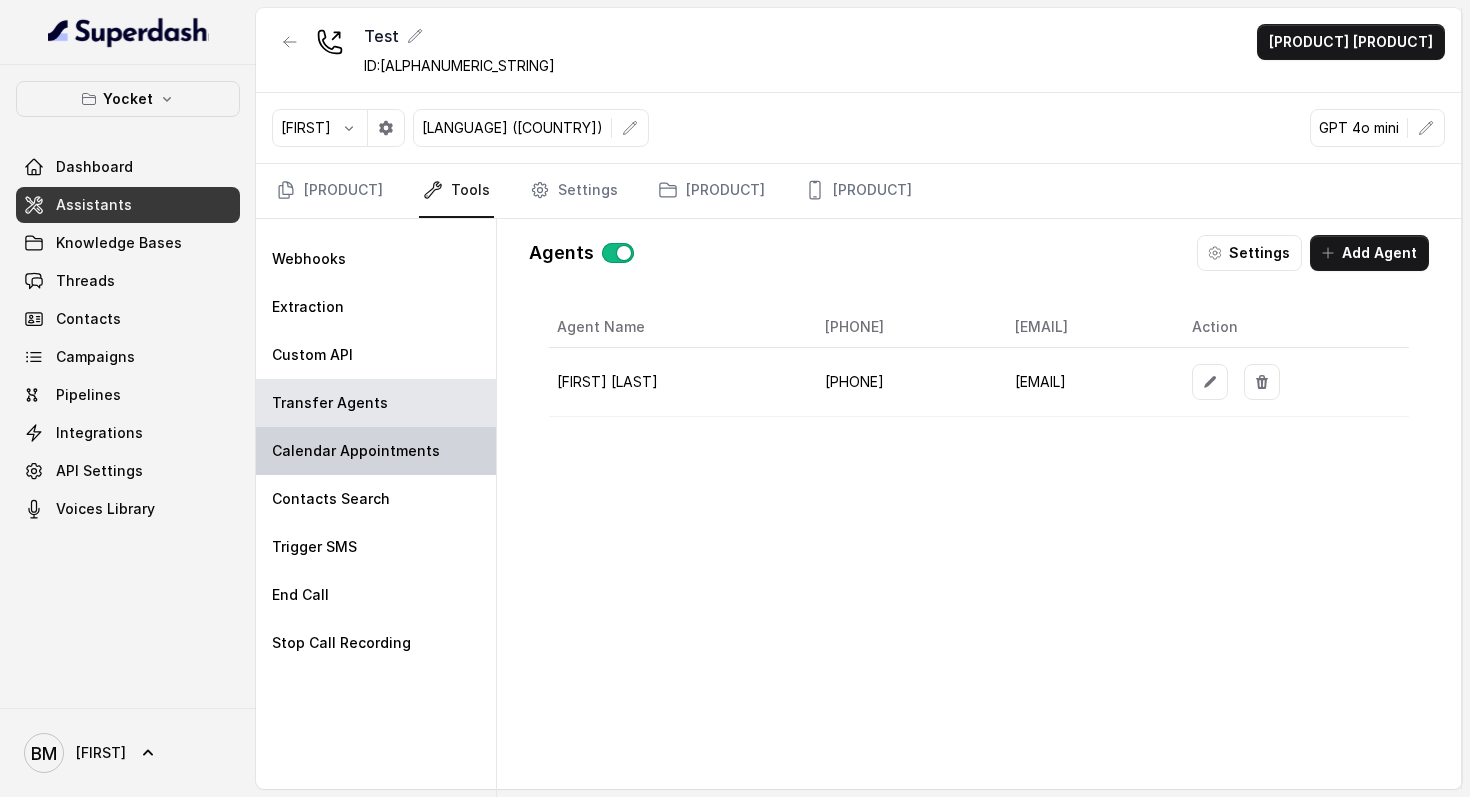click on "Calendar Appointments" at bounding box center [309, 259] 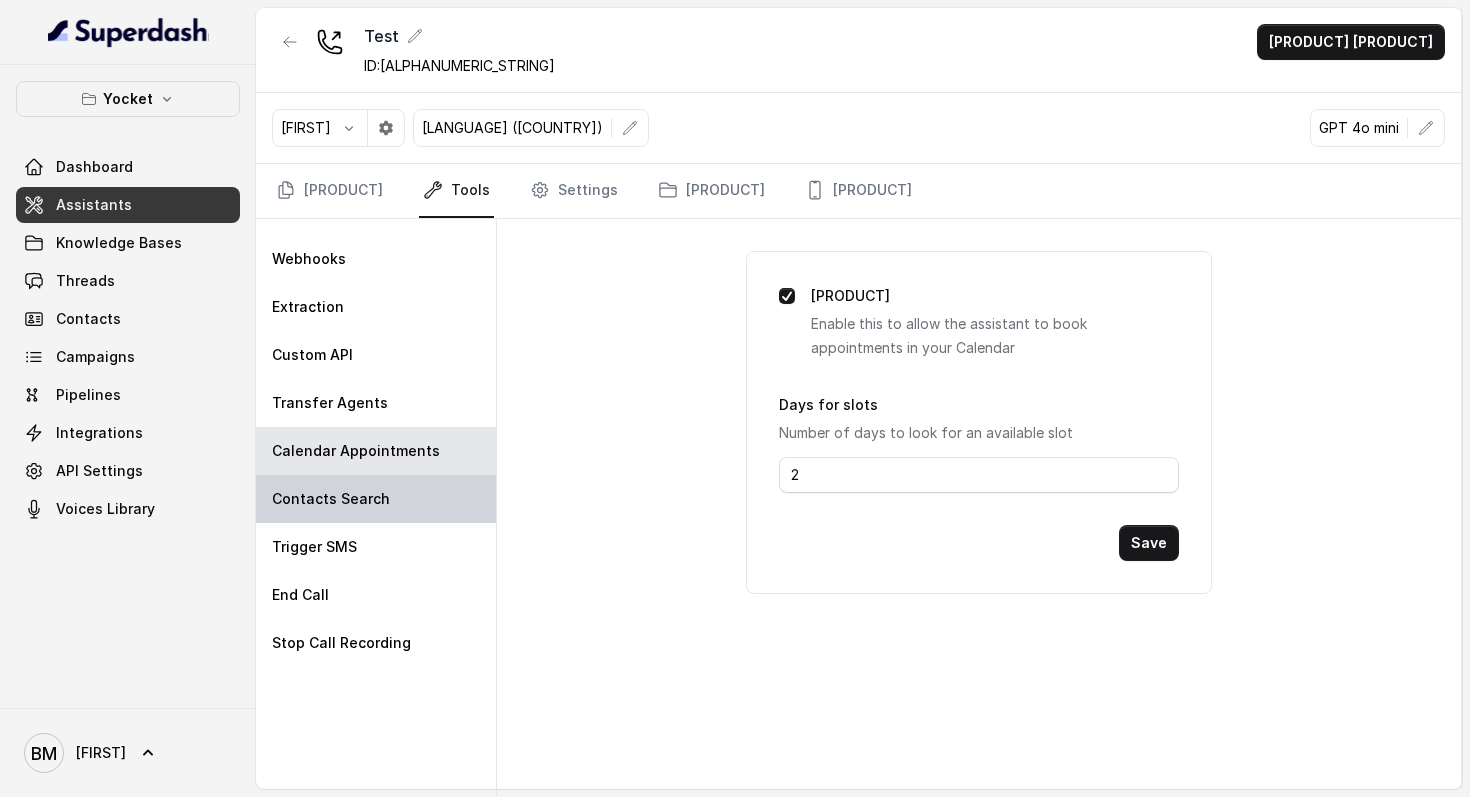 click on "Contacts Search" at bounding box center [376, 499] 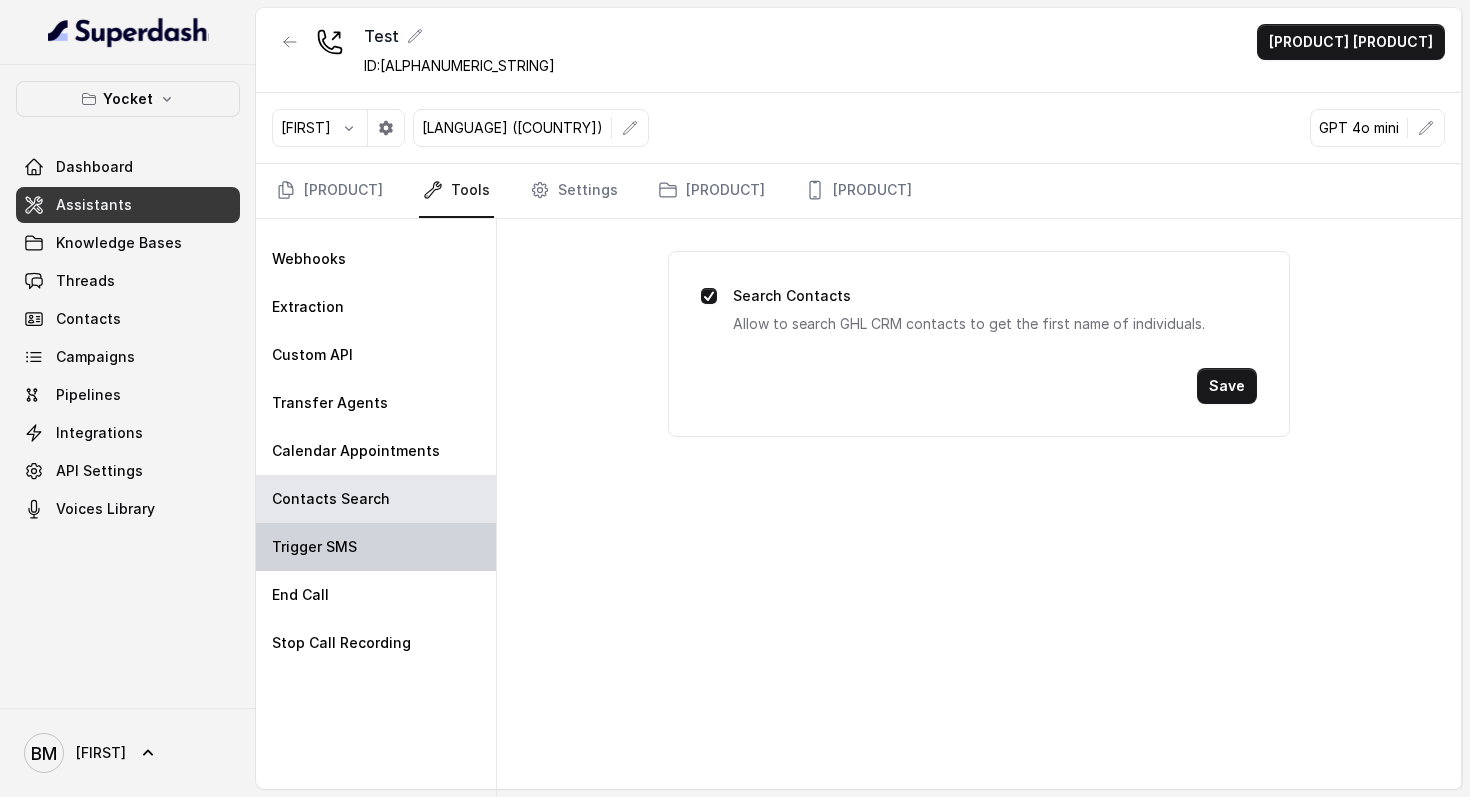 click on "Trigger SMS" at bounding box center (309, 259) 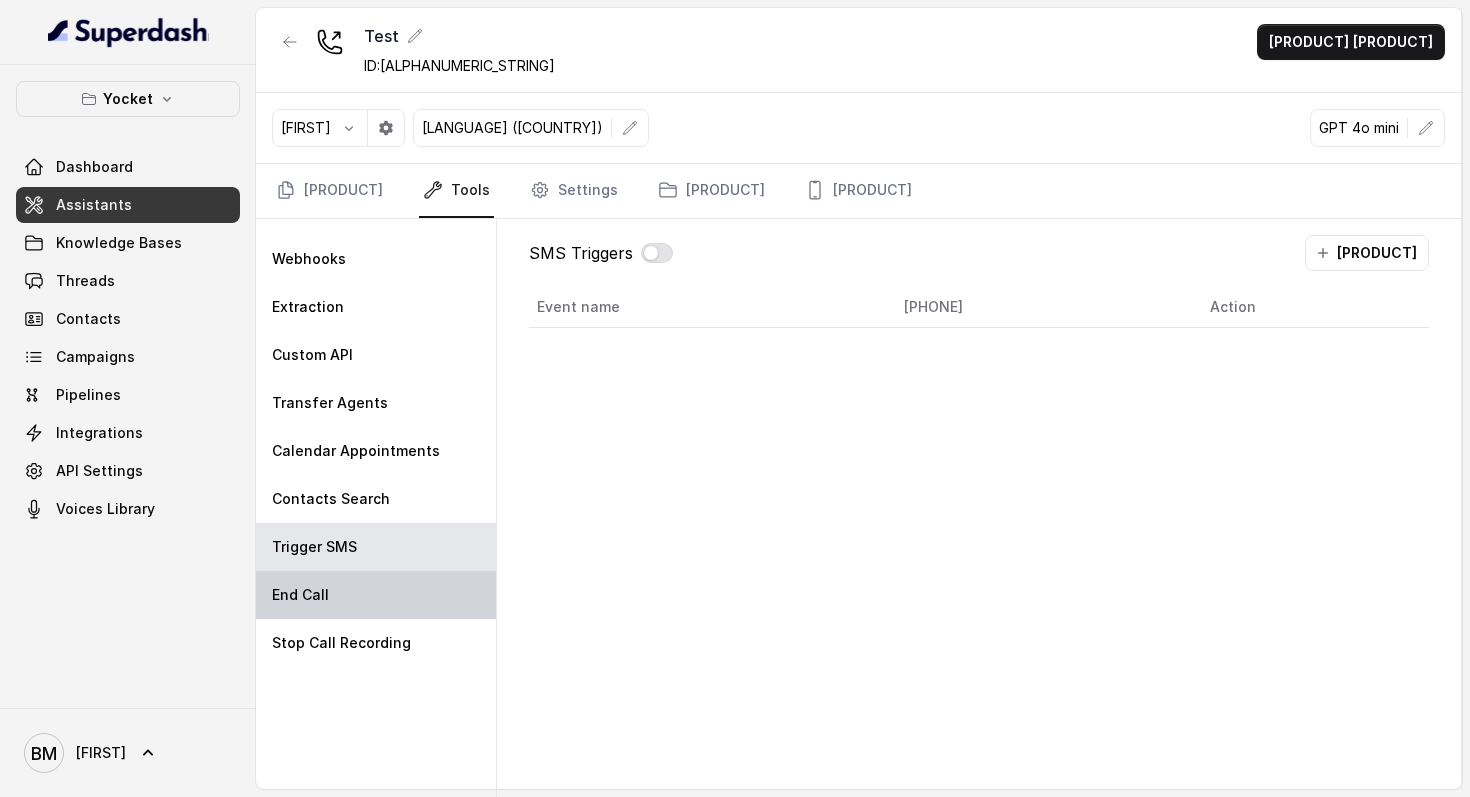 click on "End Call" at bounding box center [309, 259] 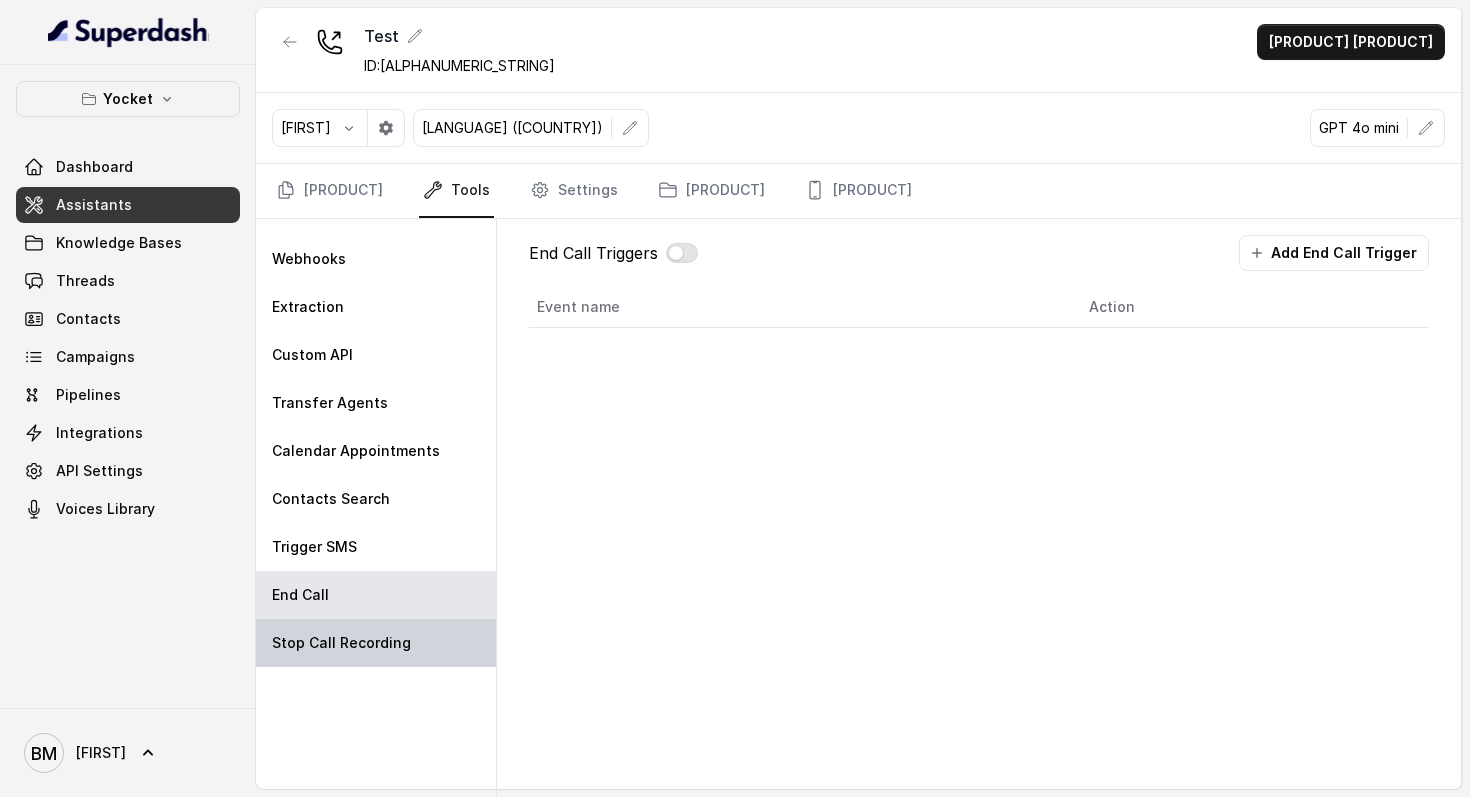 click on "Stop Call Recording" at bounding box center (309, 259) 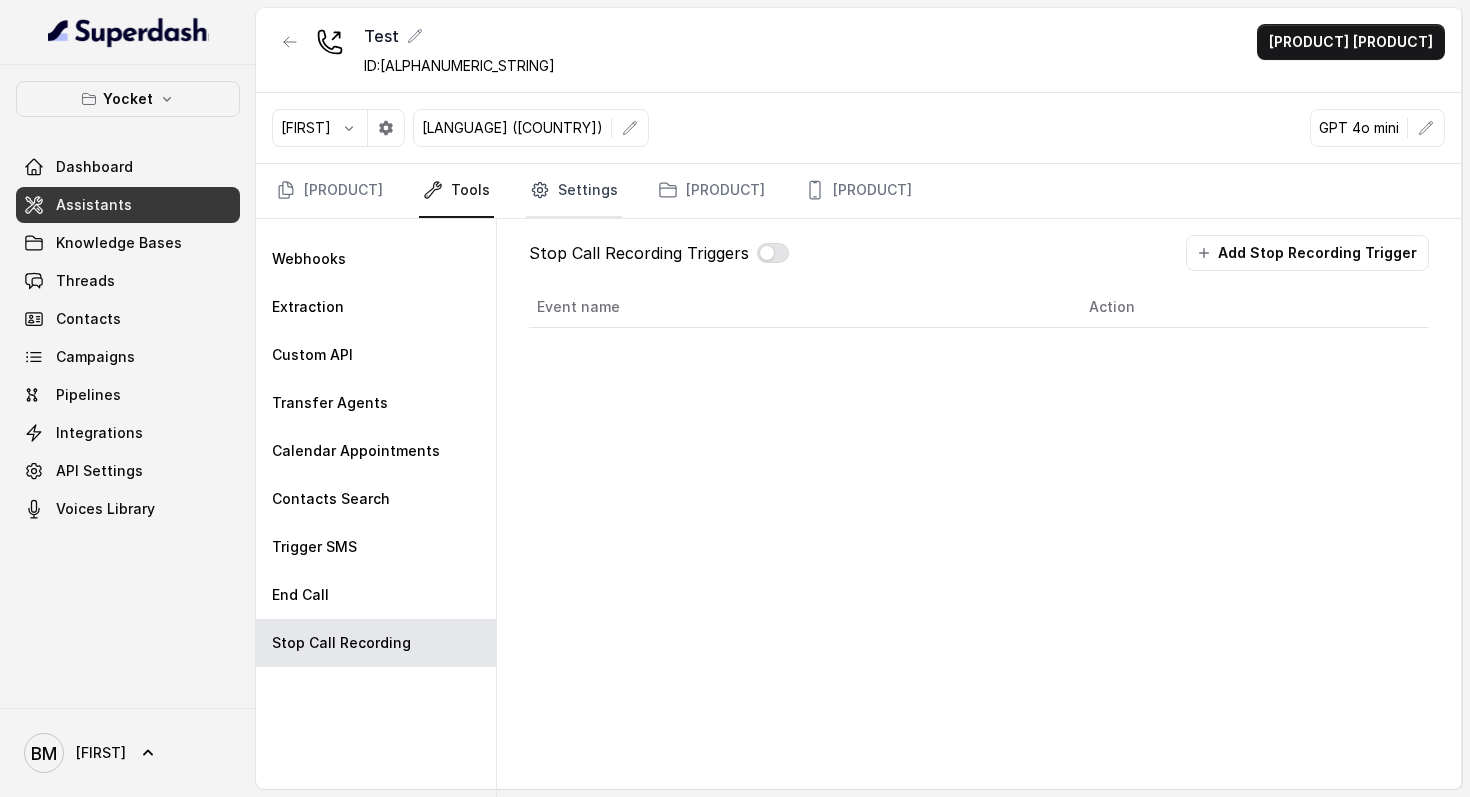 click on "Settings" at bounding box center (574, 191) 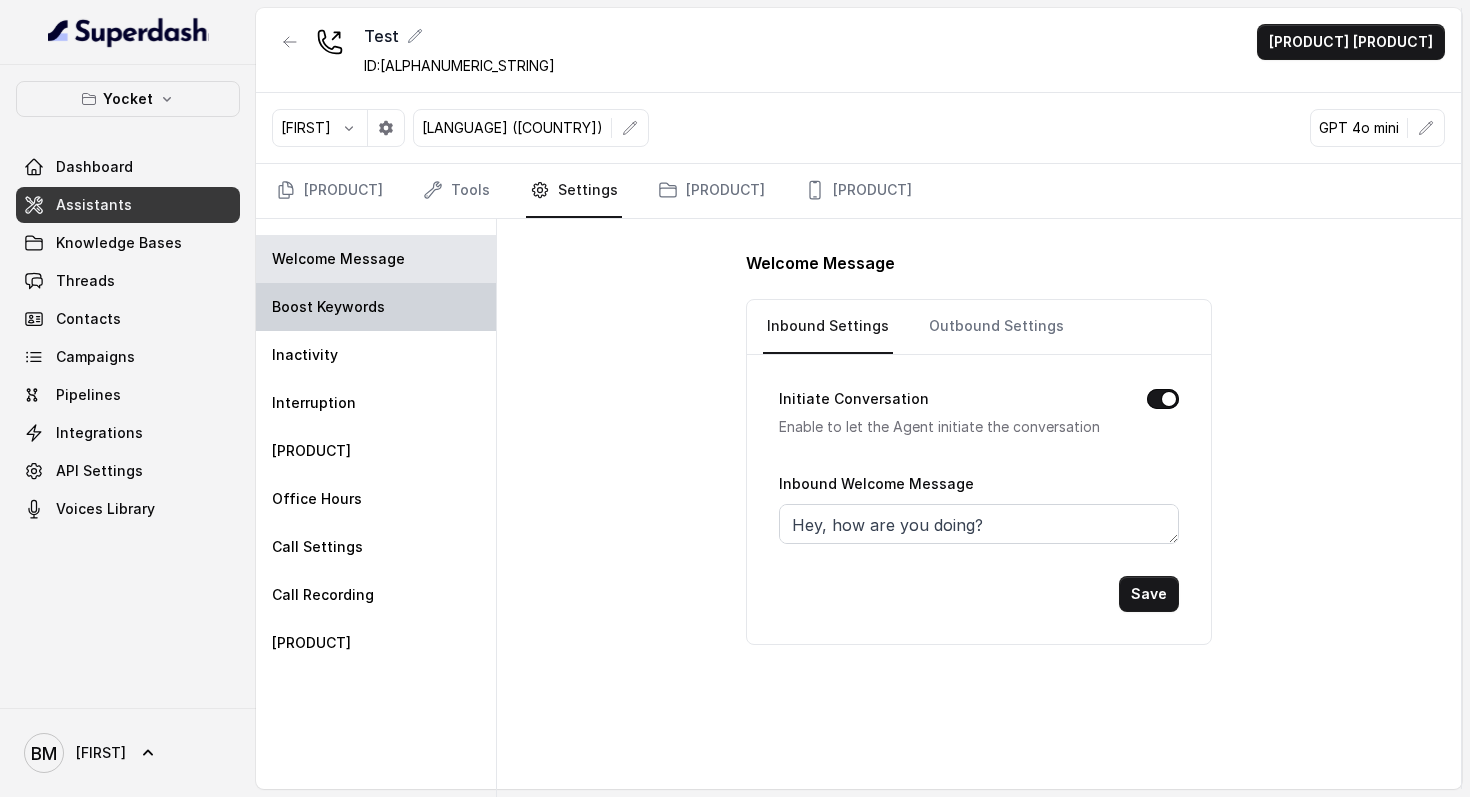 click on "Boost Keywords" at bounding box center (376, 307) 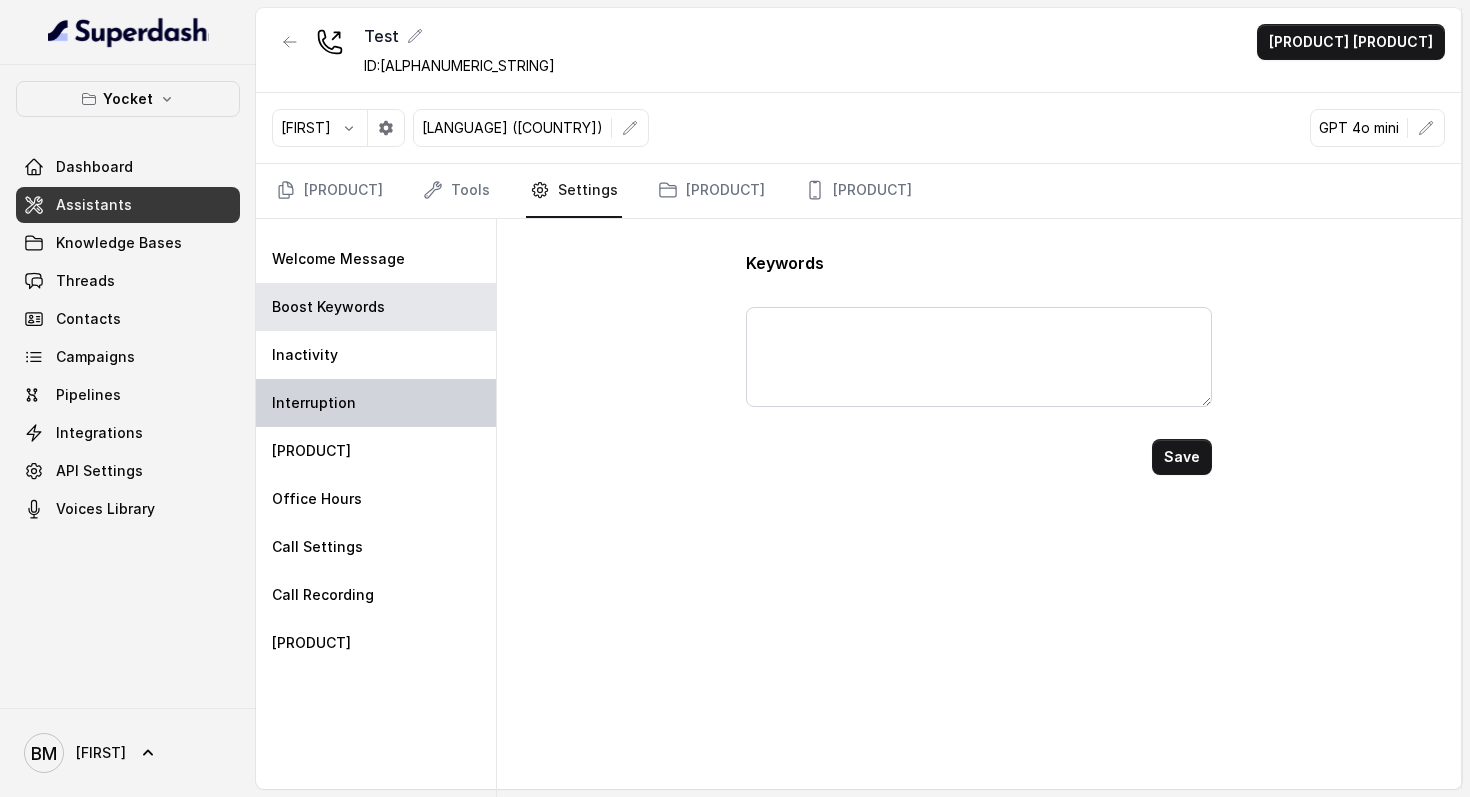 click on "Interruption" at bounding box center (338, 259) 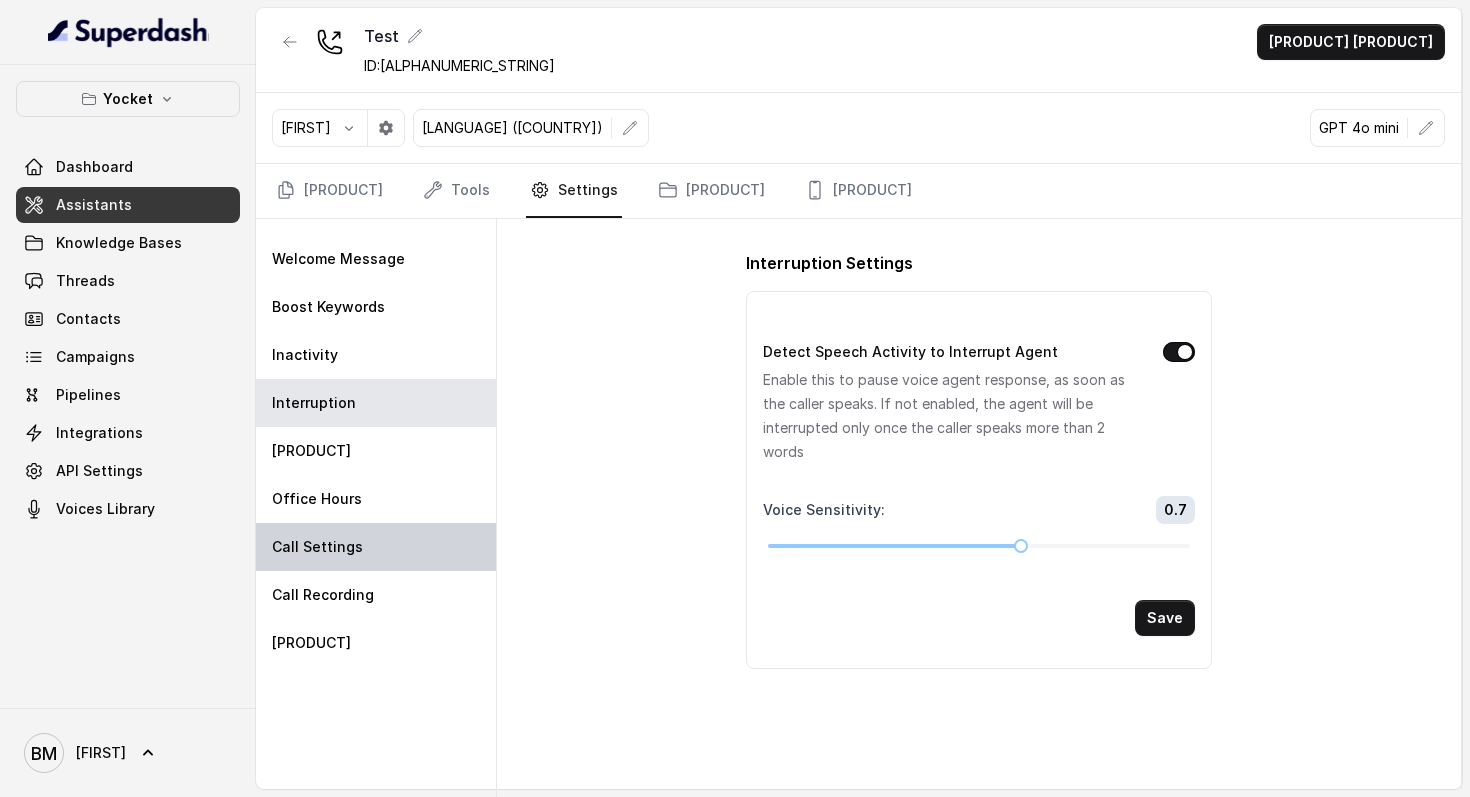 click on "Call Settings" at bounding box center (376, 547) 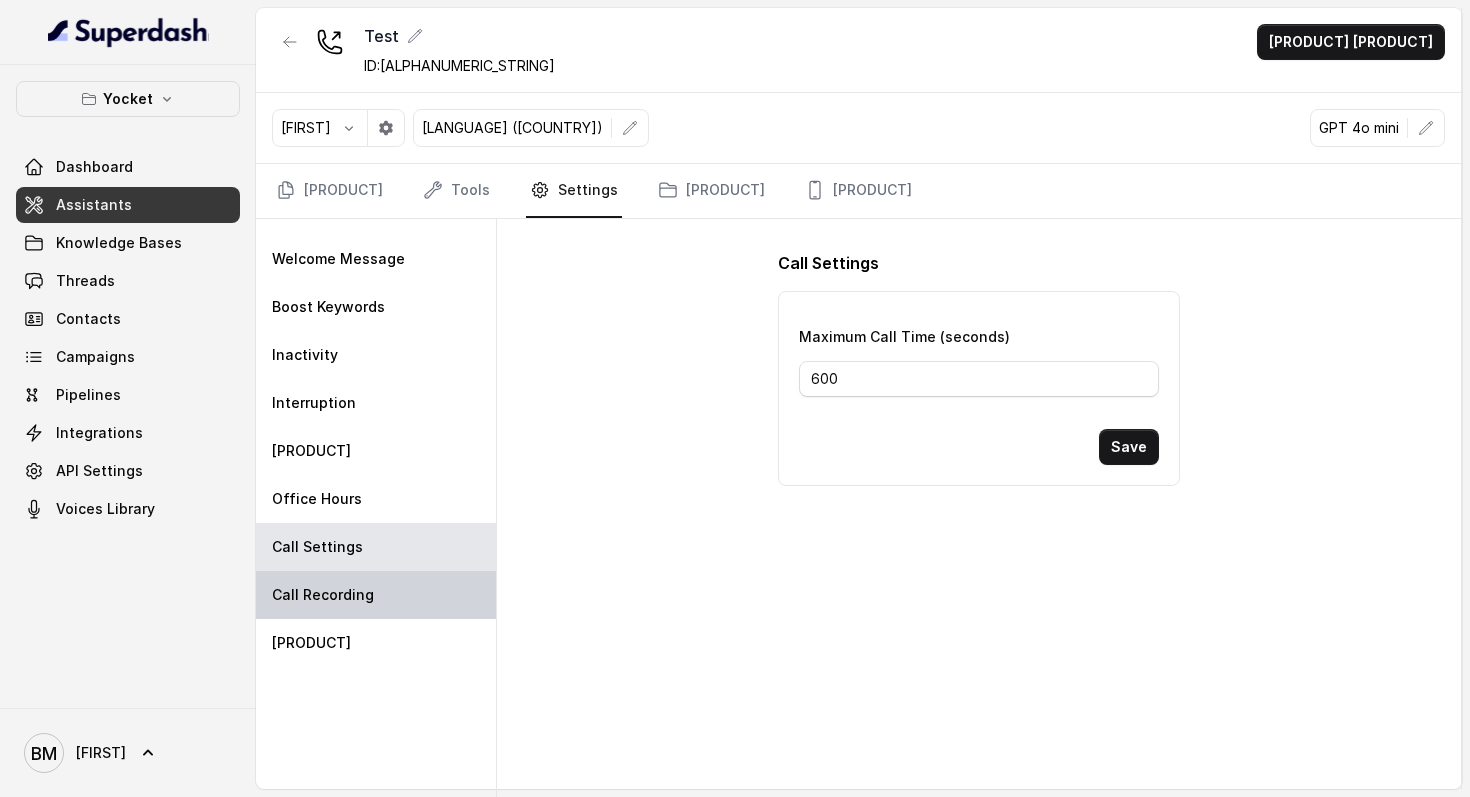 click on "Call Recording" at bounding box center [338, 259] 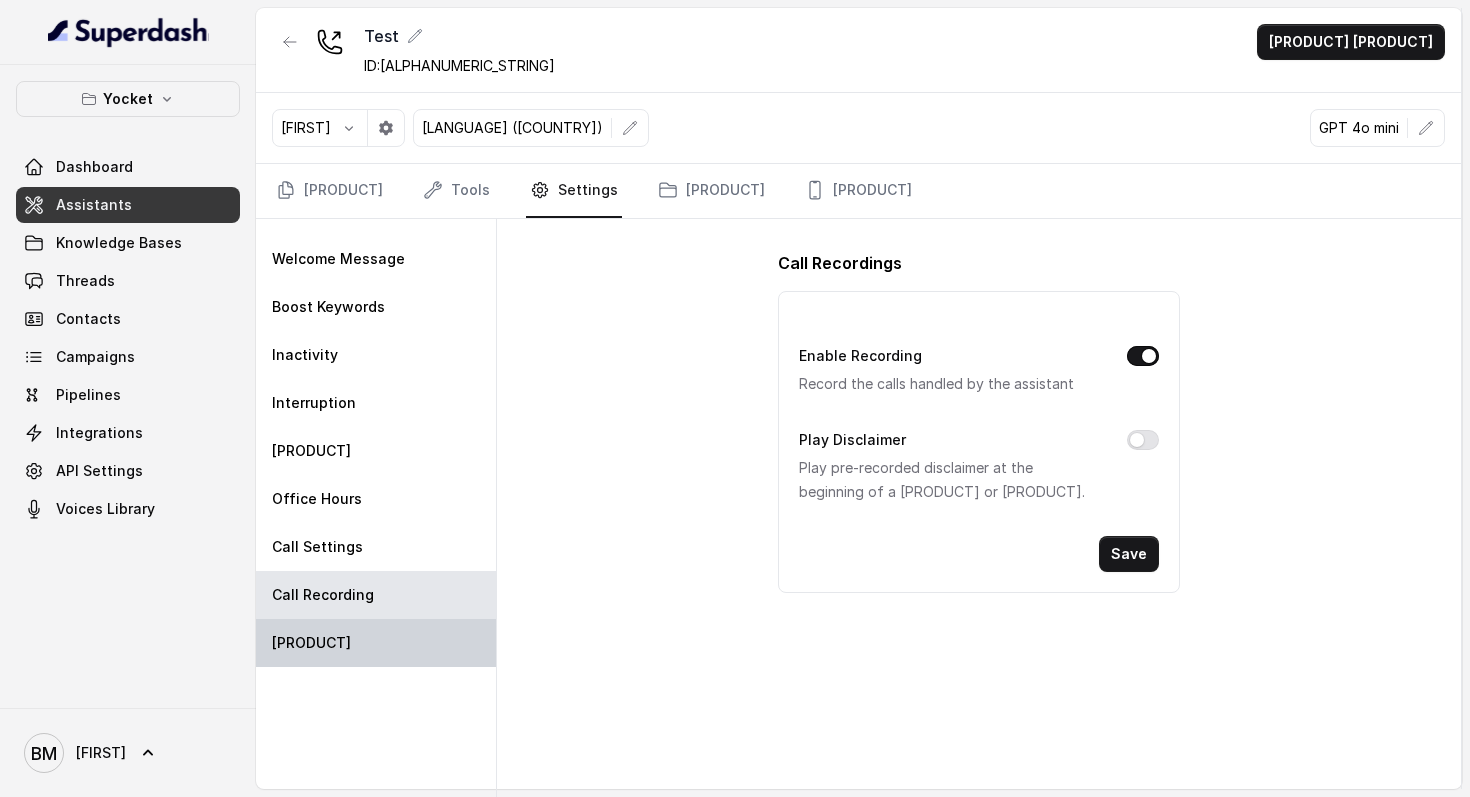 click on "[PRODUCT]" at bounding box center [376, 643] 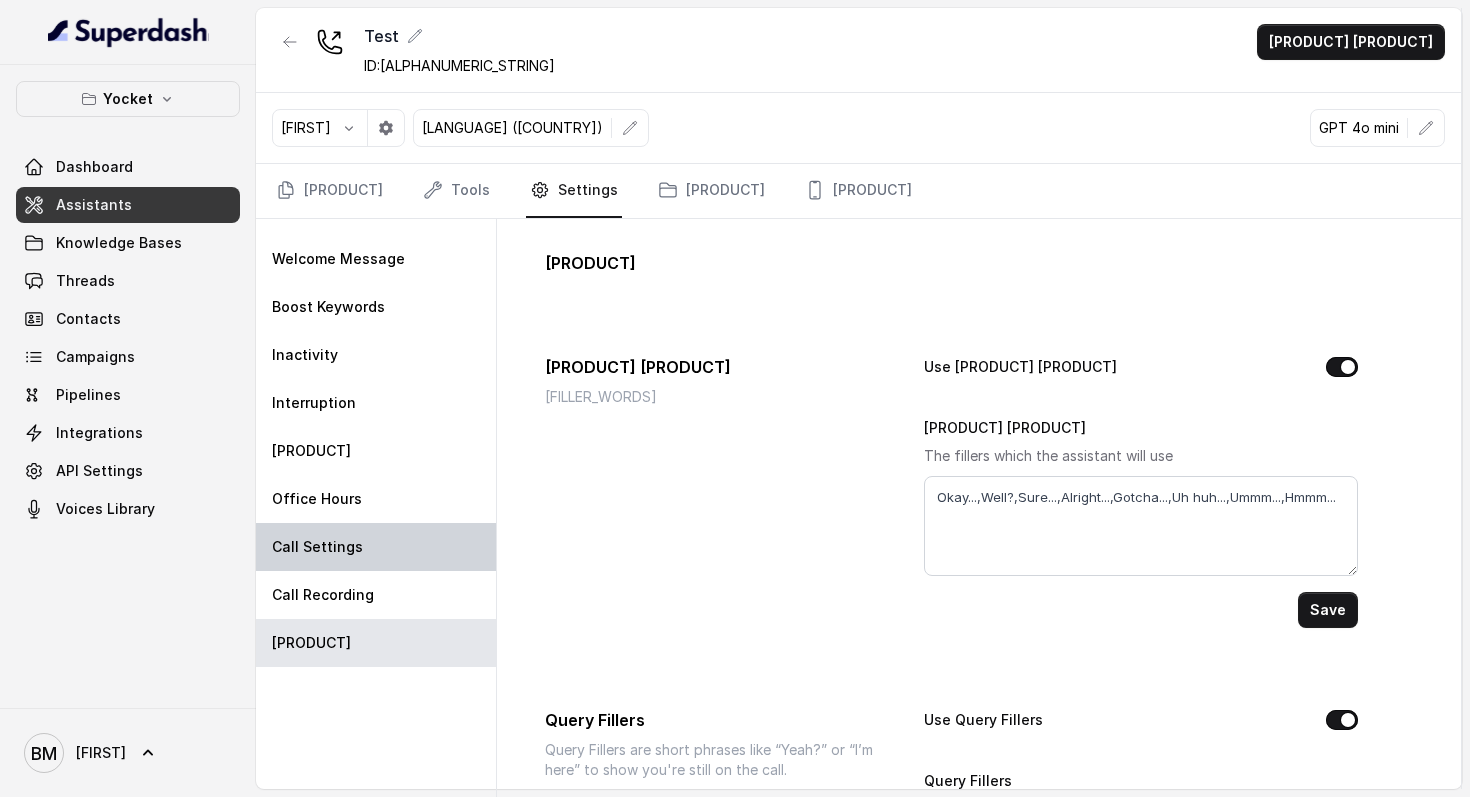 click on "Call Settings" at bounding box center (338, 259) 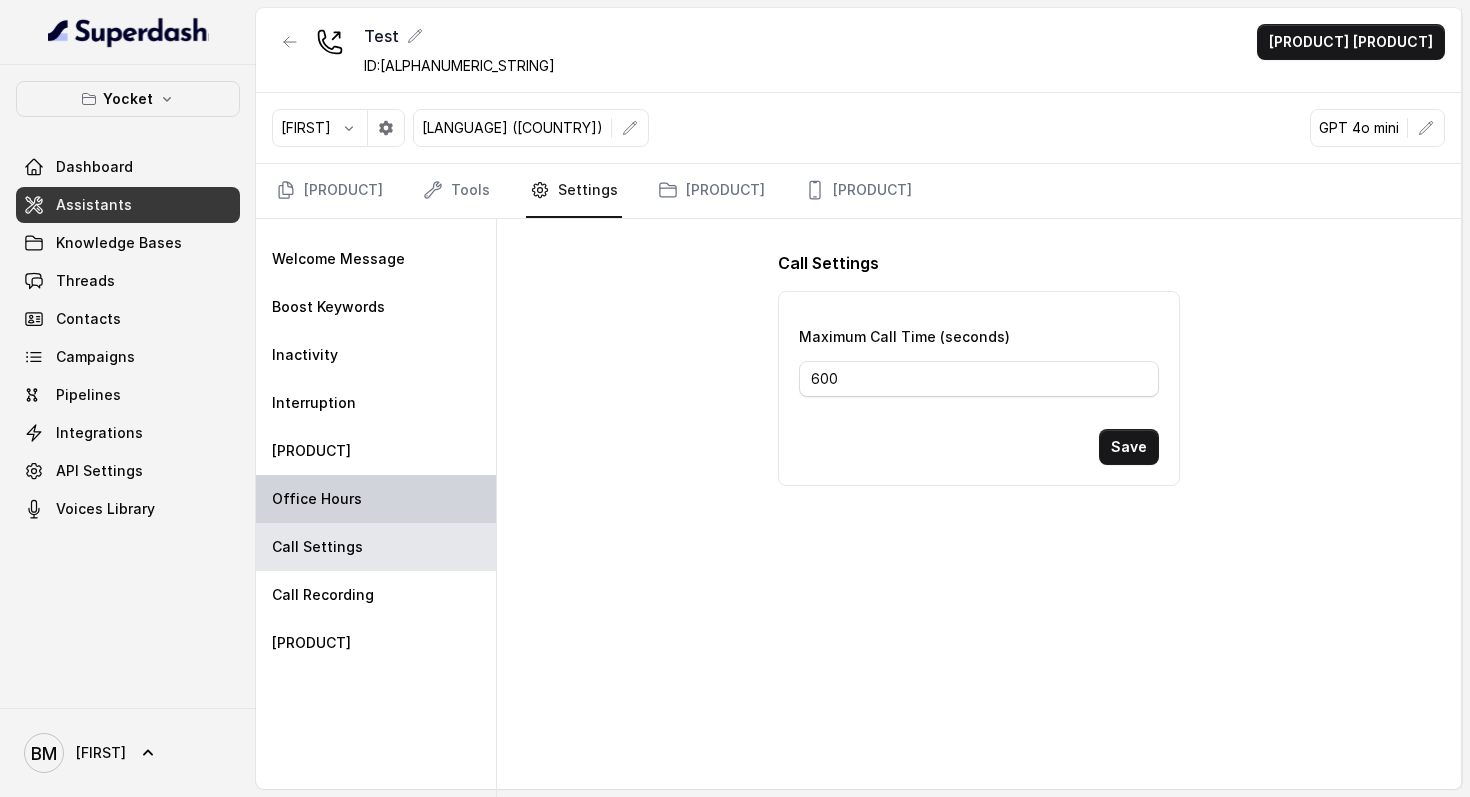 click on "Office Hours" at bounding box center (338, 259) 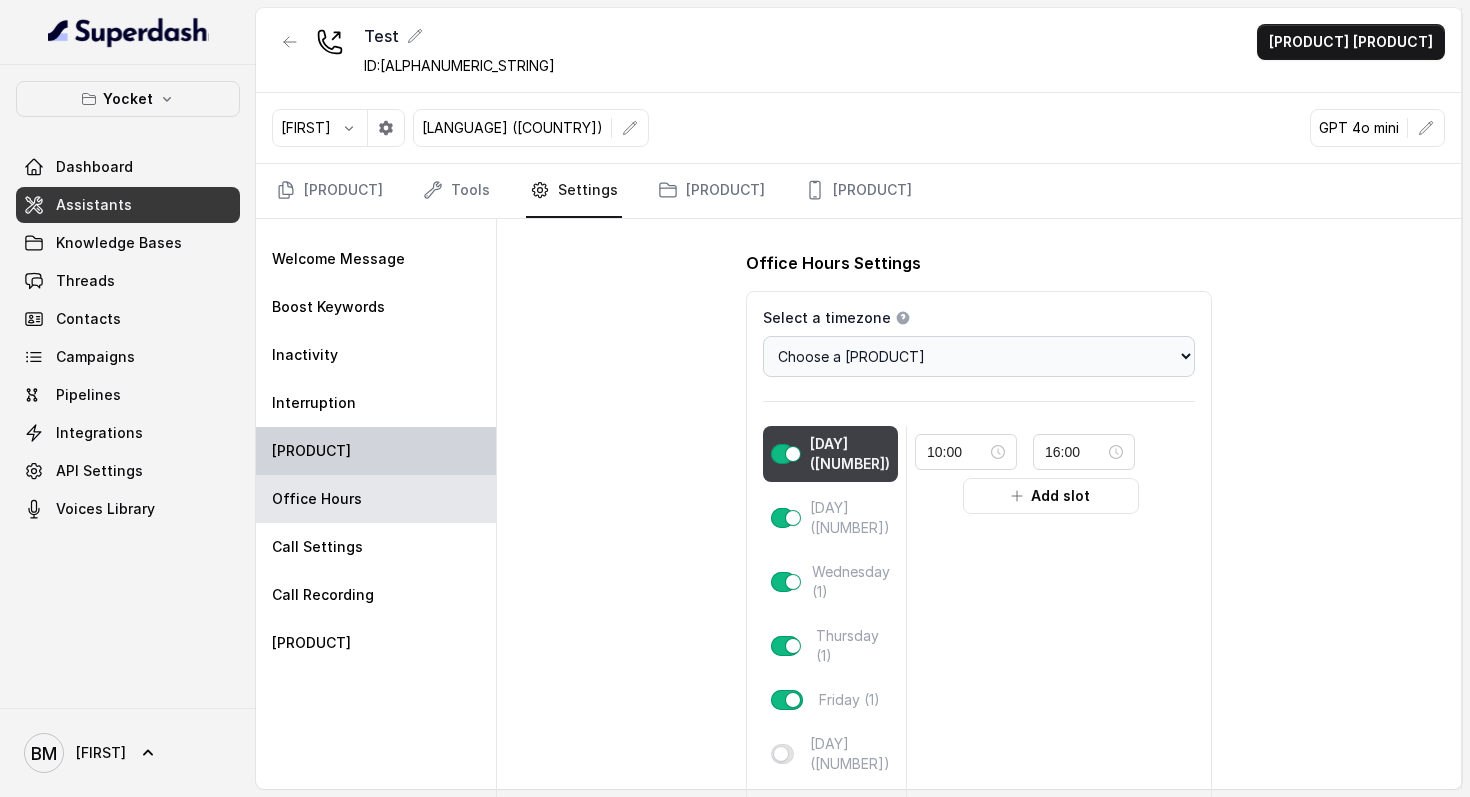 click on "[PRODUCT]" at bounding box center [376, 451] 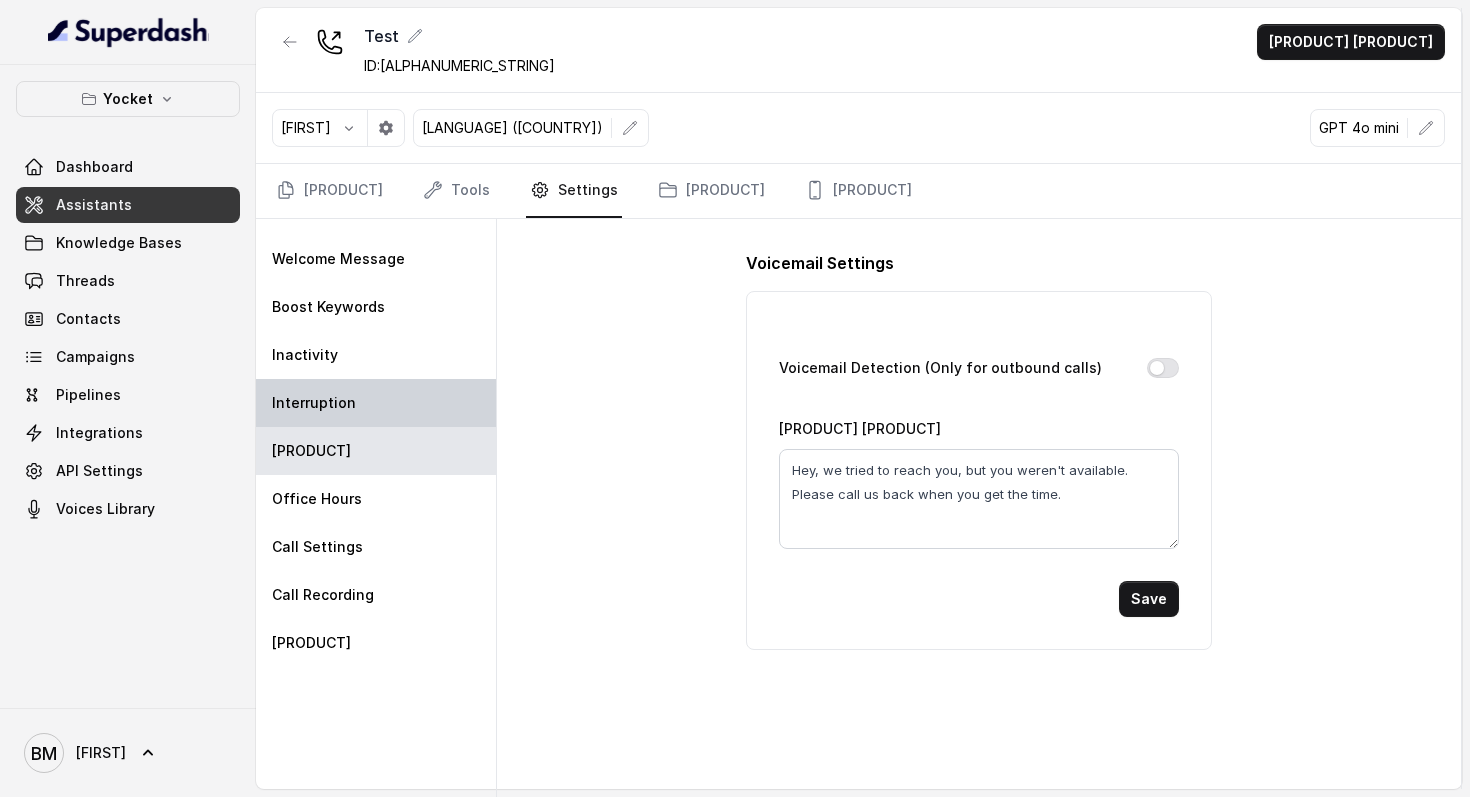 click on "Interruption" at bounding box center [376, 403] 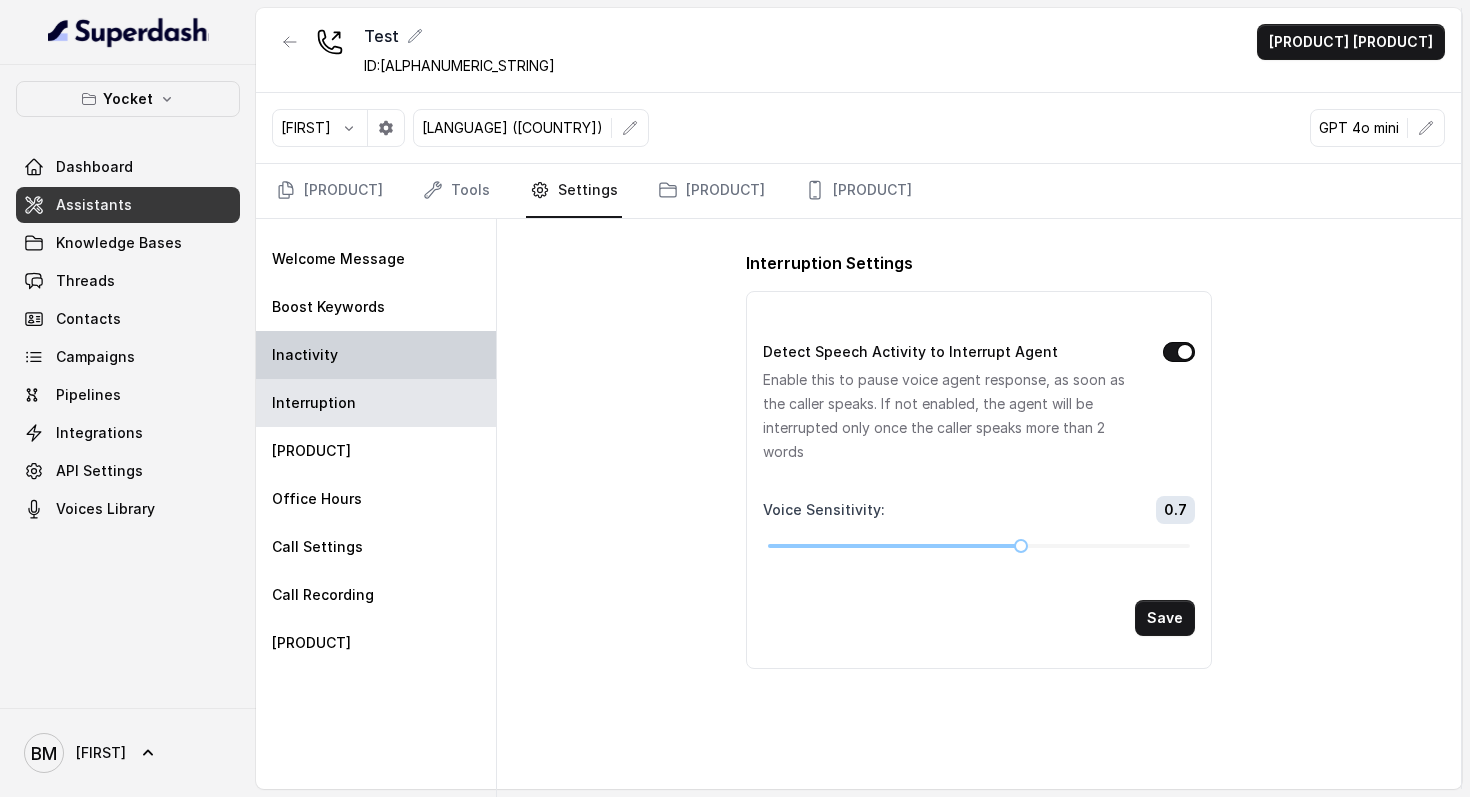 click on "Inactivity" at bounding box center [376, 355] 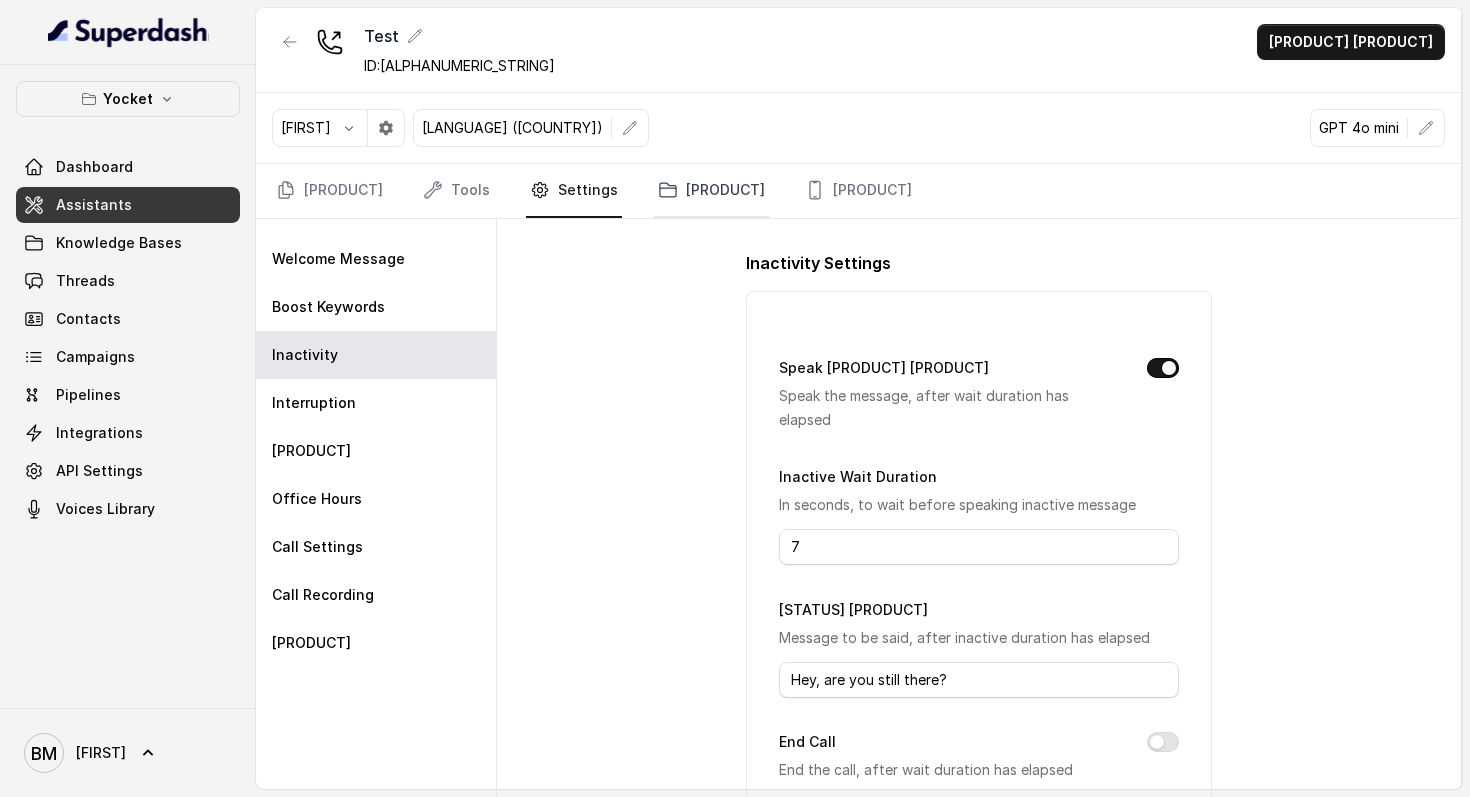 click on "[PRODUCT]" at bounding box center (711, 191) 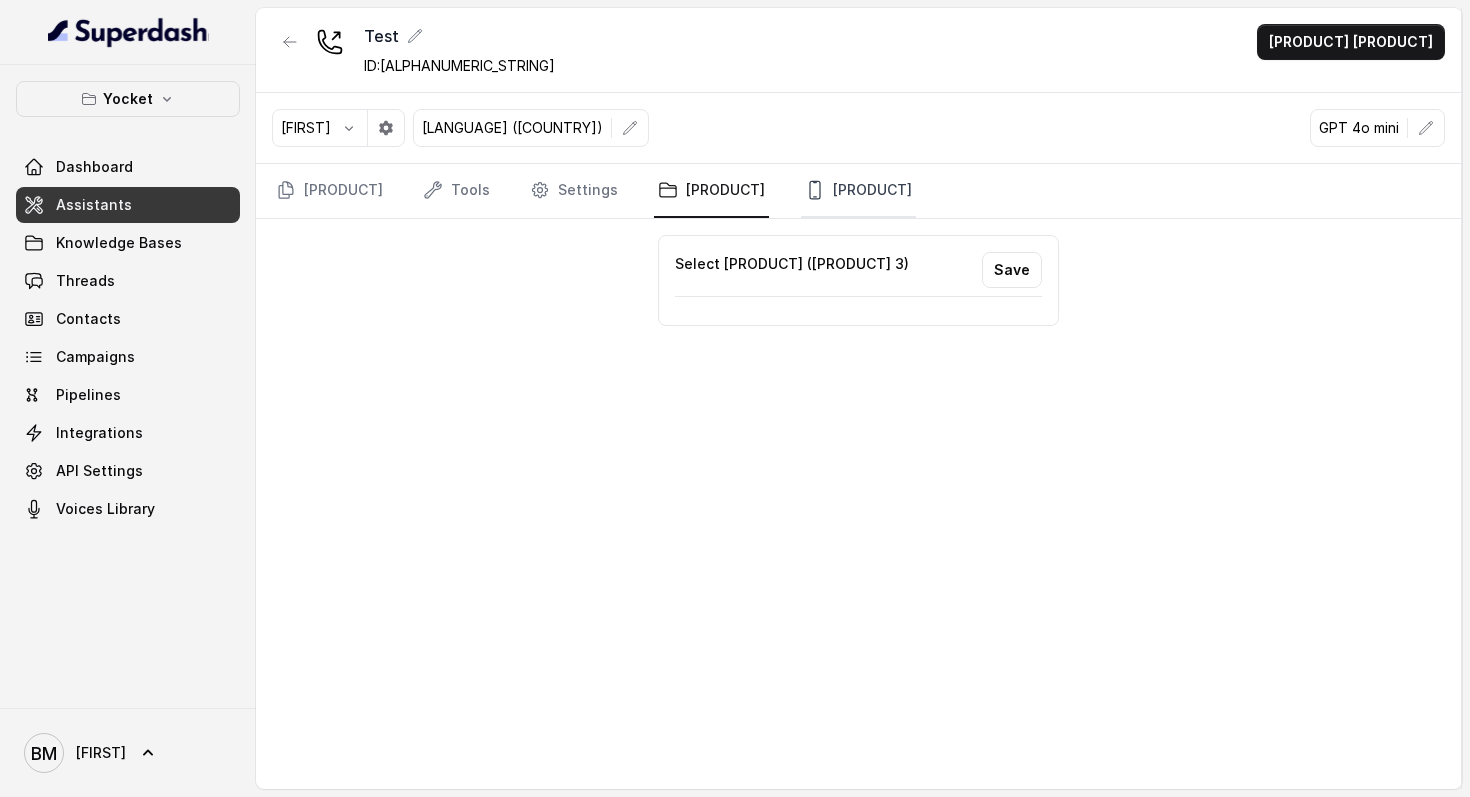click on "[PRODUCT]" at bounding box center (858, 191) 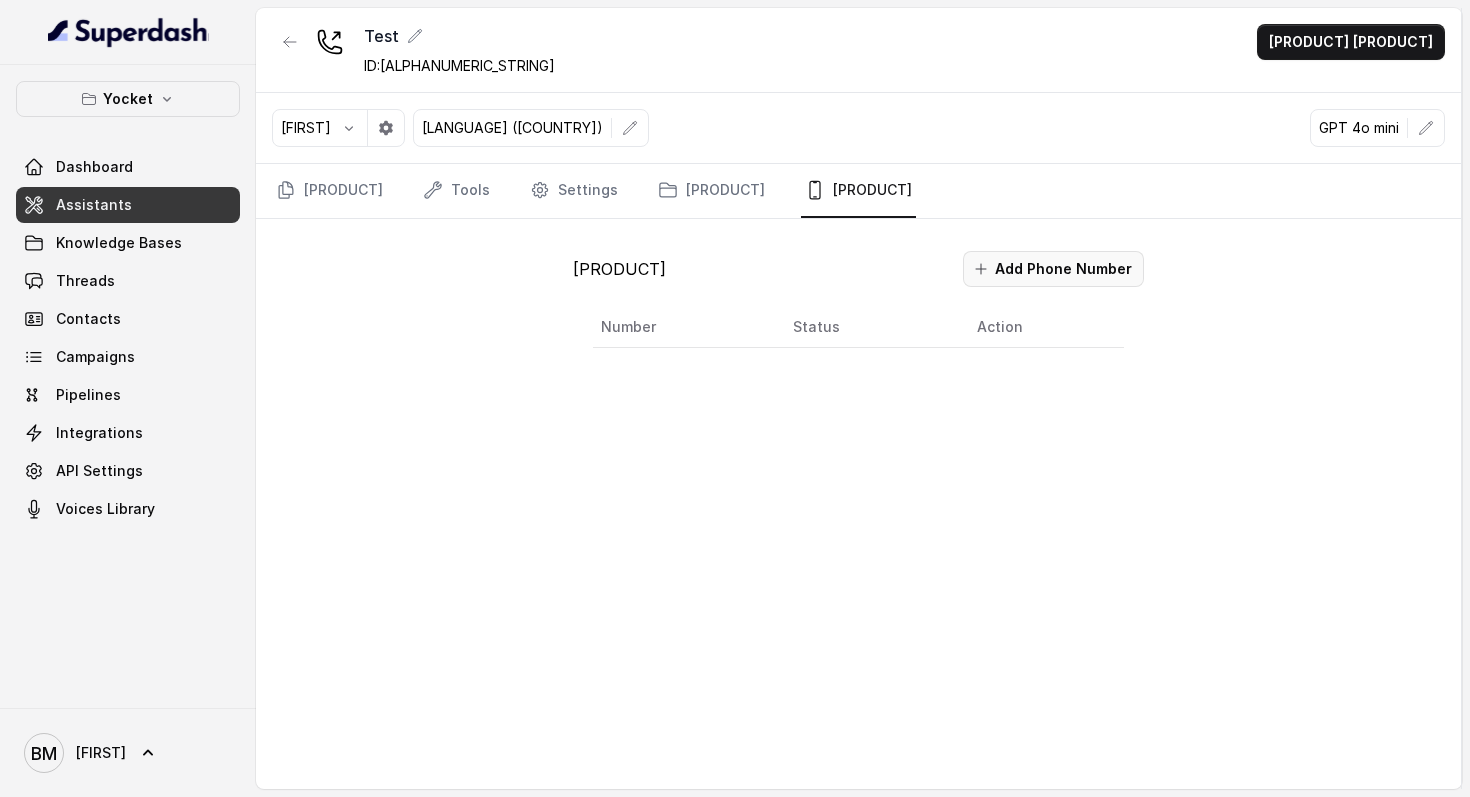 click on "Add Phone Number" at bounding box center [1053, 269] 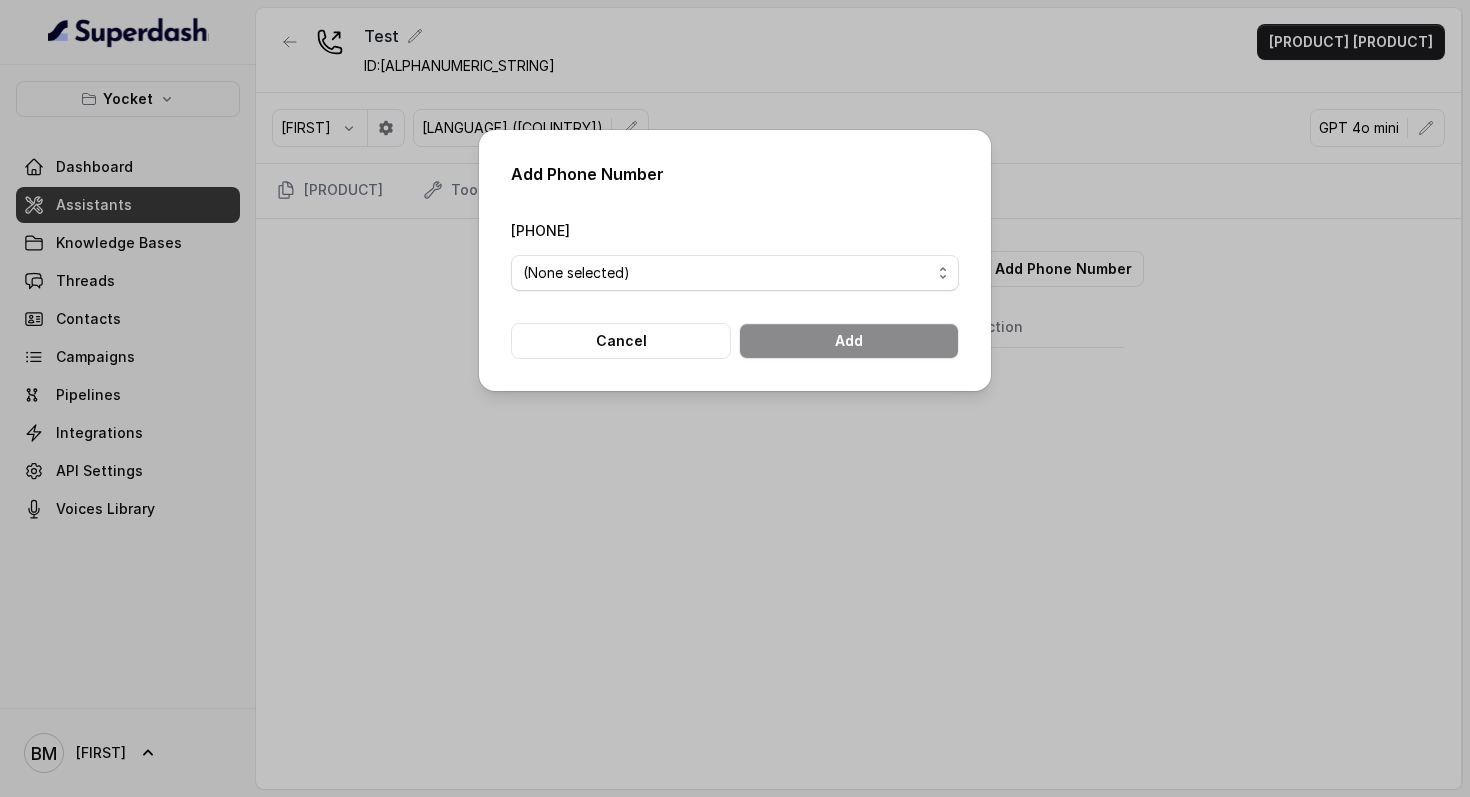 click on "(None selected)" at bounding box center (735, 273) 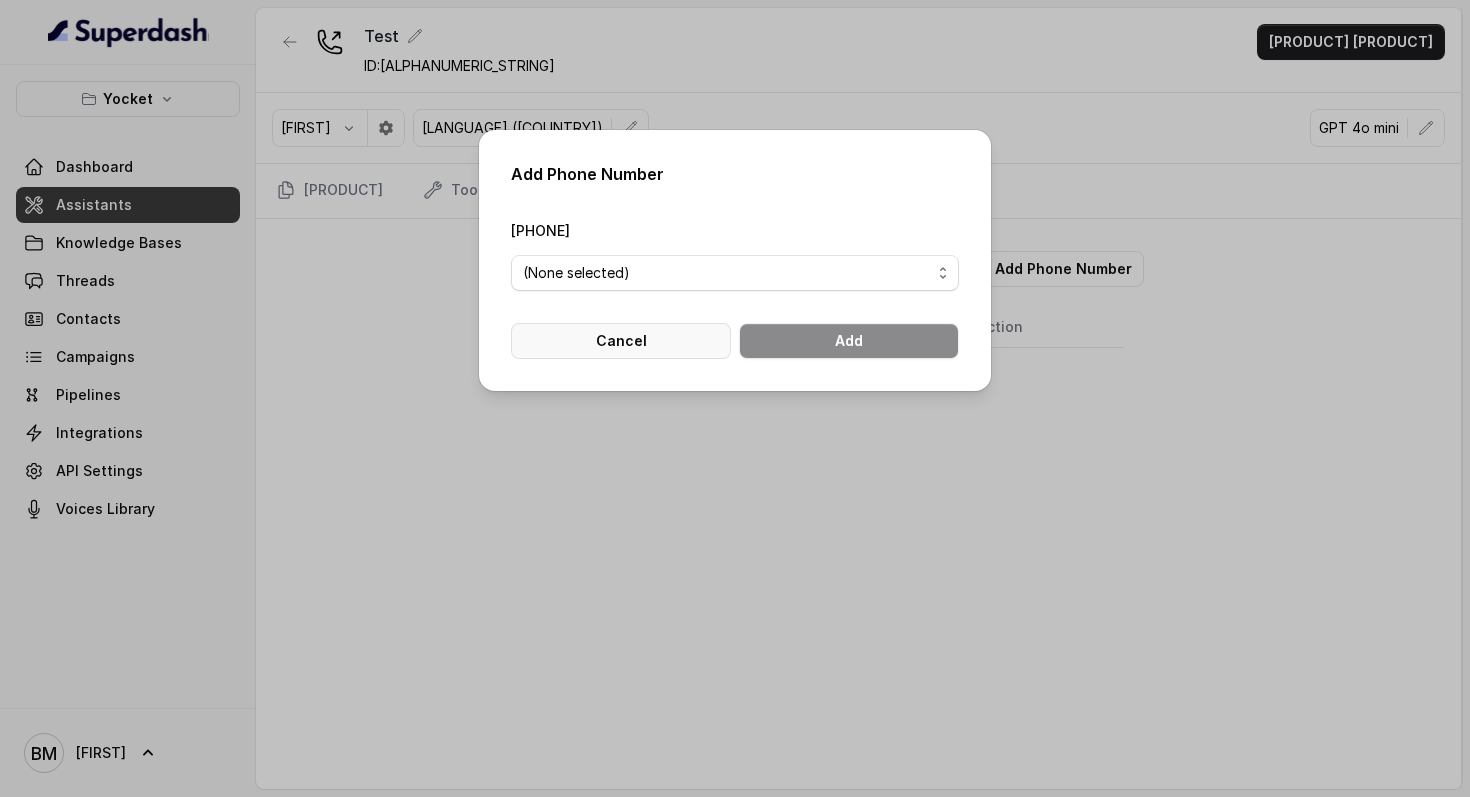 click on "Cancel" at bounding box center (621, 341) 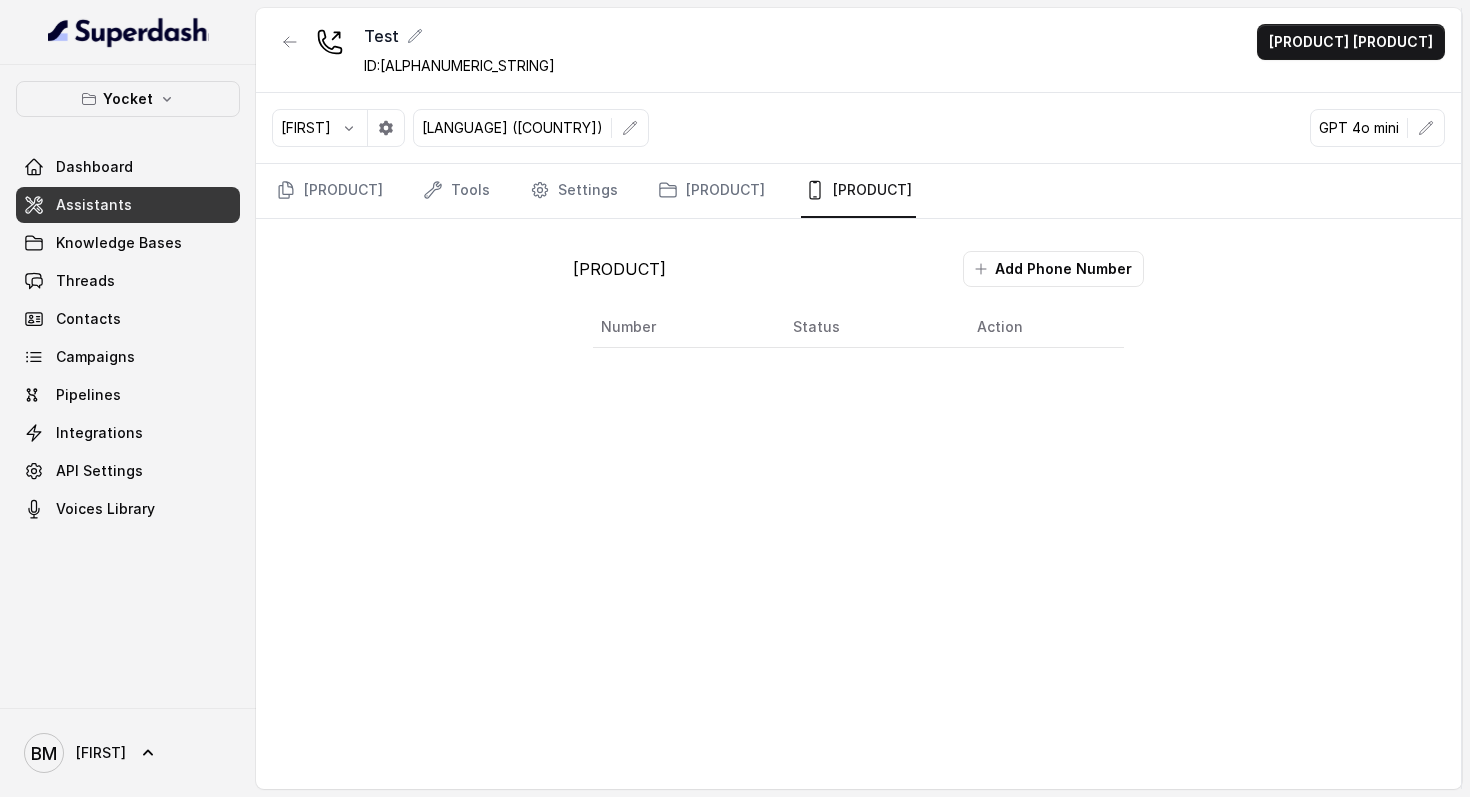 click at bounding box center [330, 42] 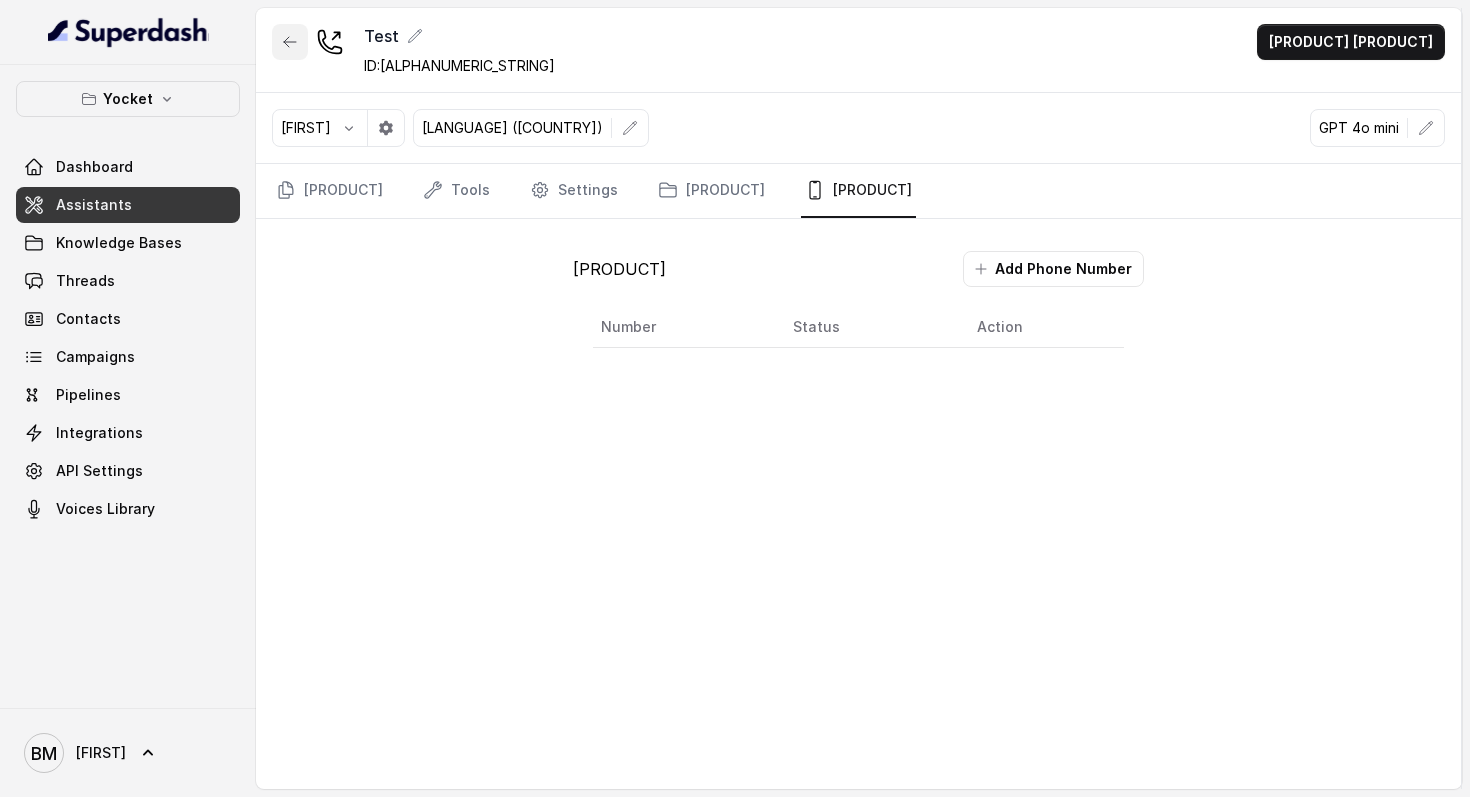 click at bounding box center (290, 42) 